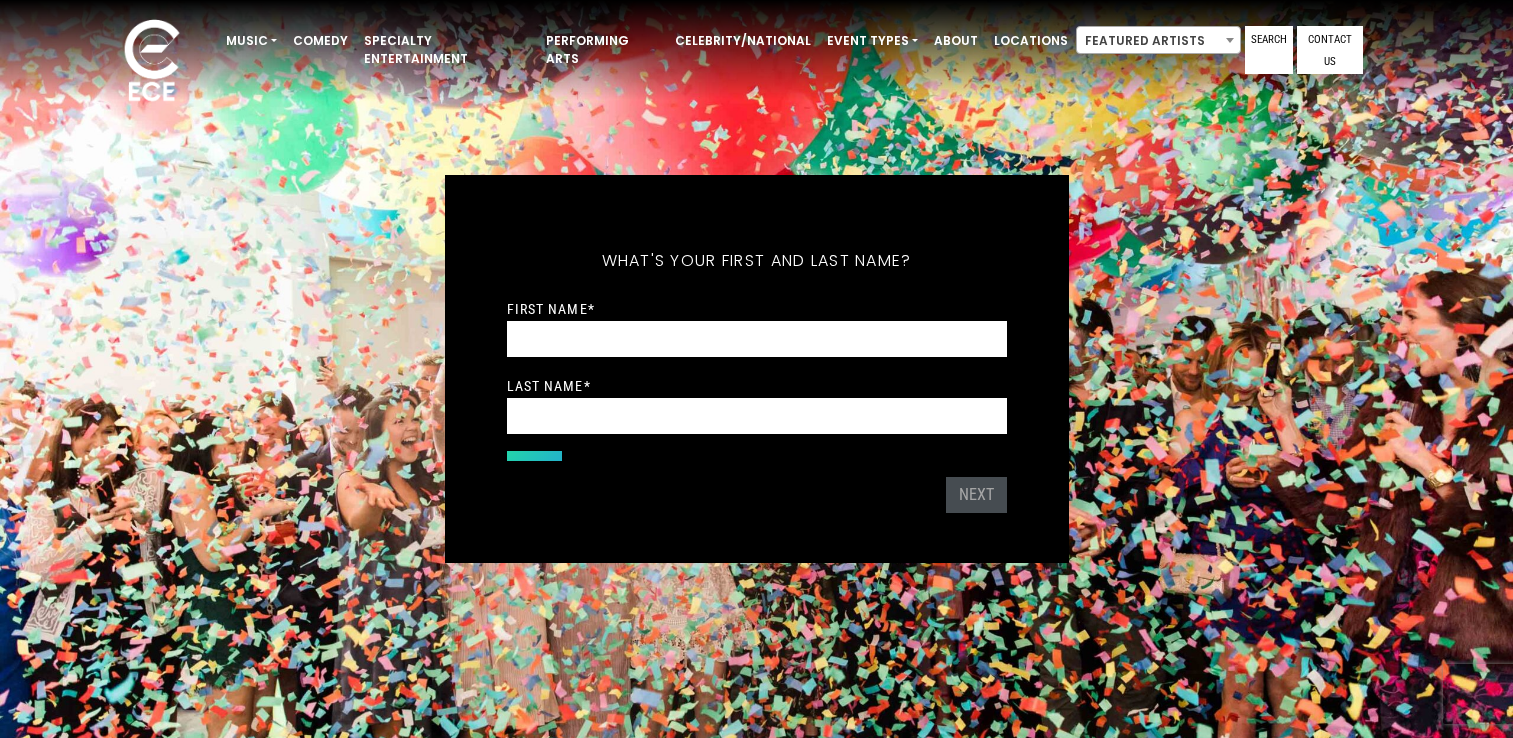 scroll, scrollTop: 0, scrollLeft: 0, axis: both 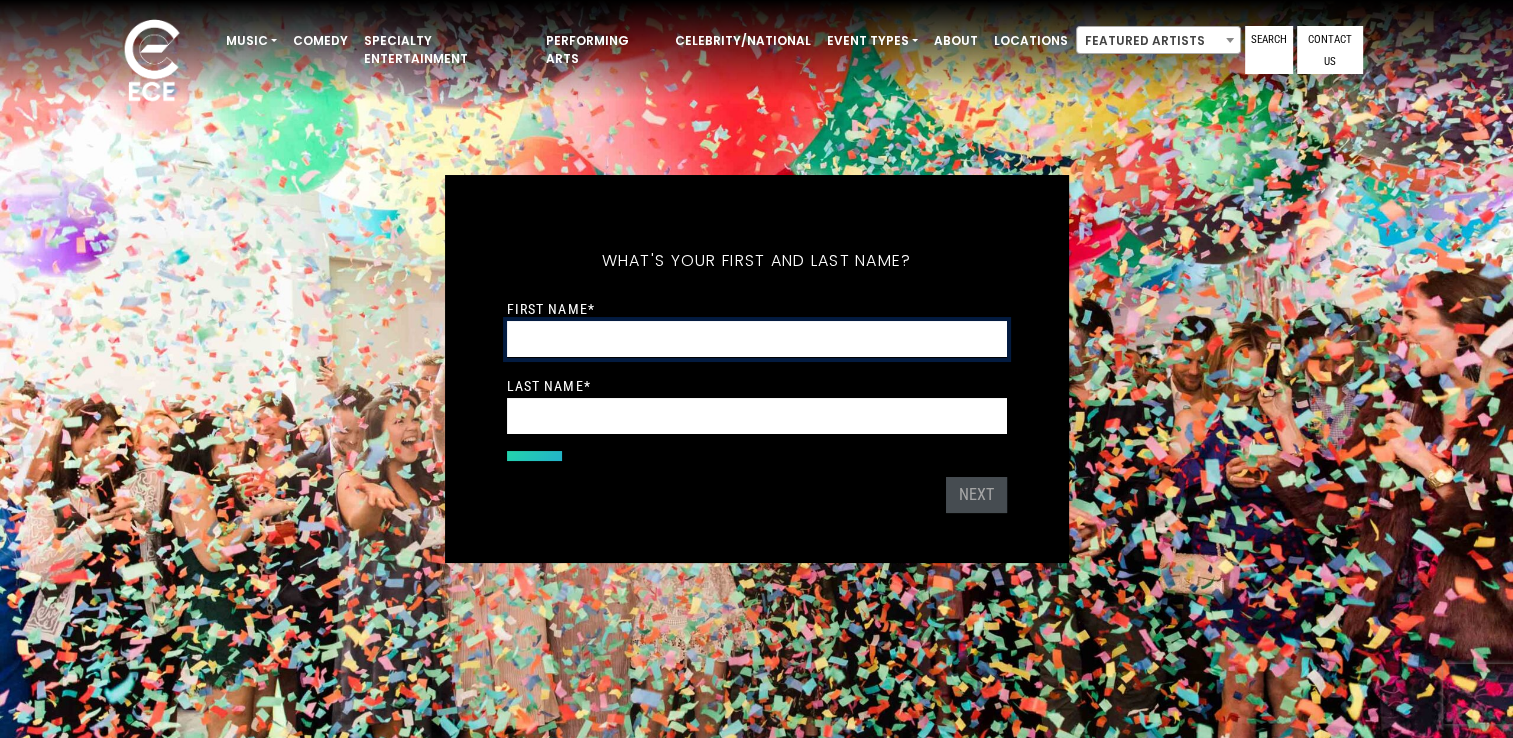 click on "First Name *" at bounding box center (757, 339) 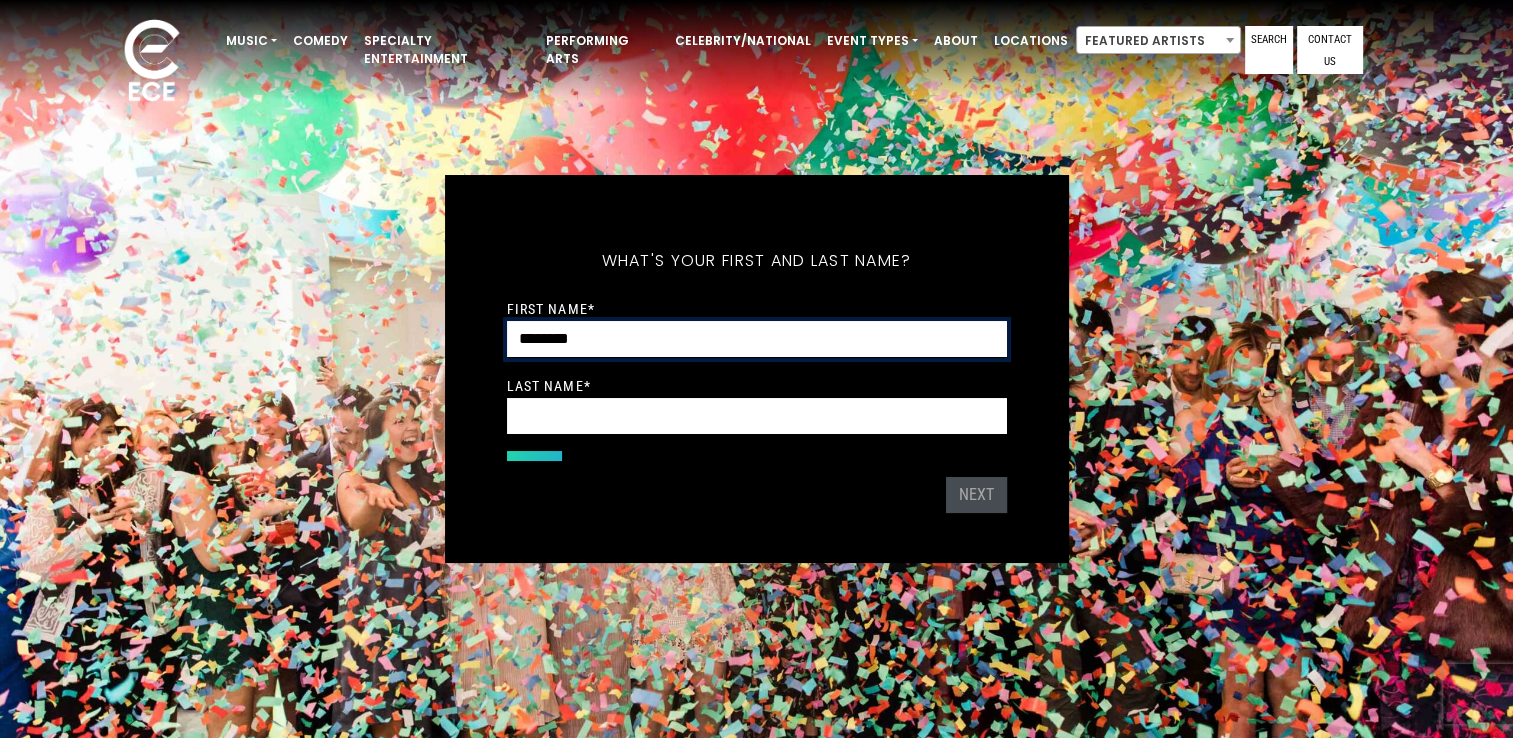 type on "********" 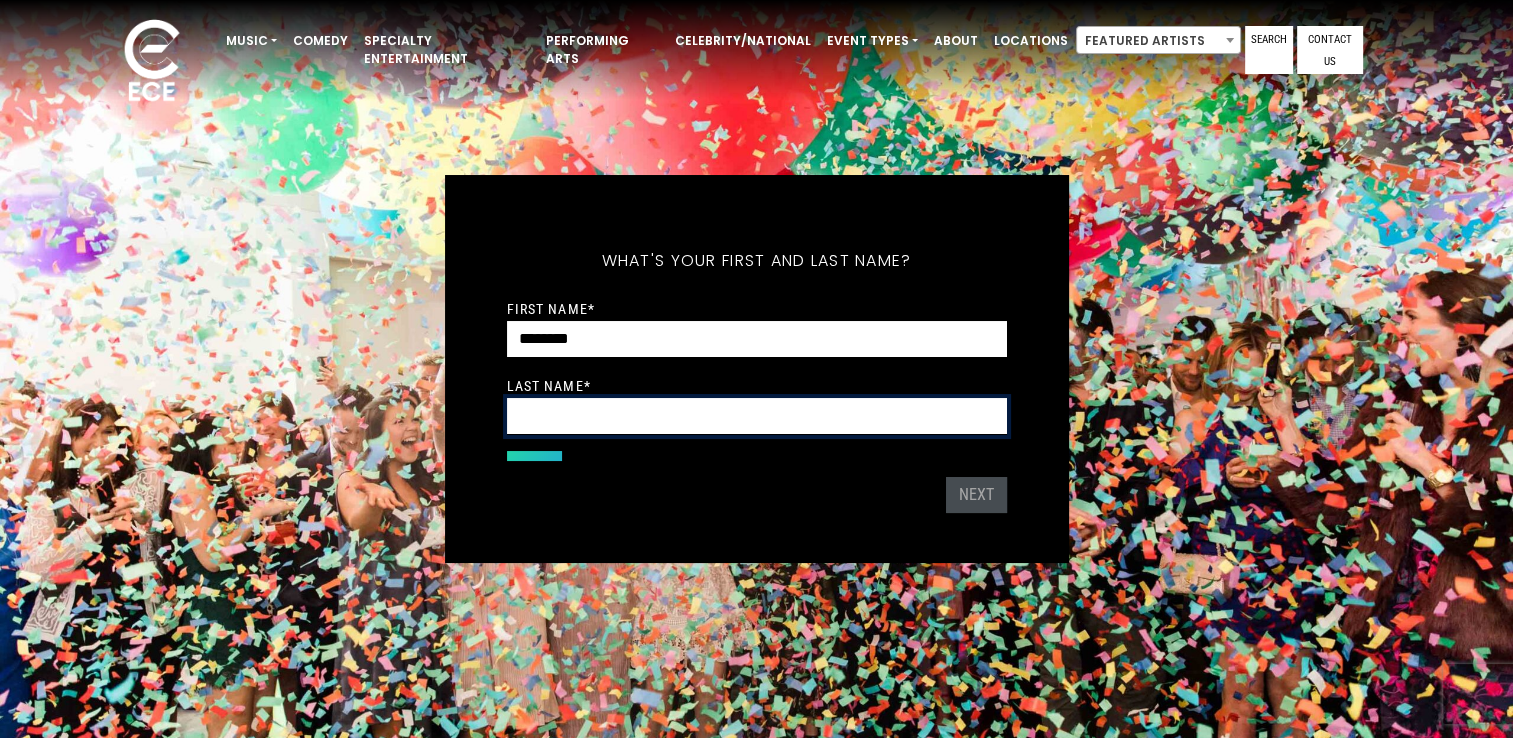 click on "Last Name *" at bounding box center (757, 416) 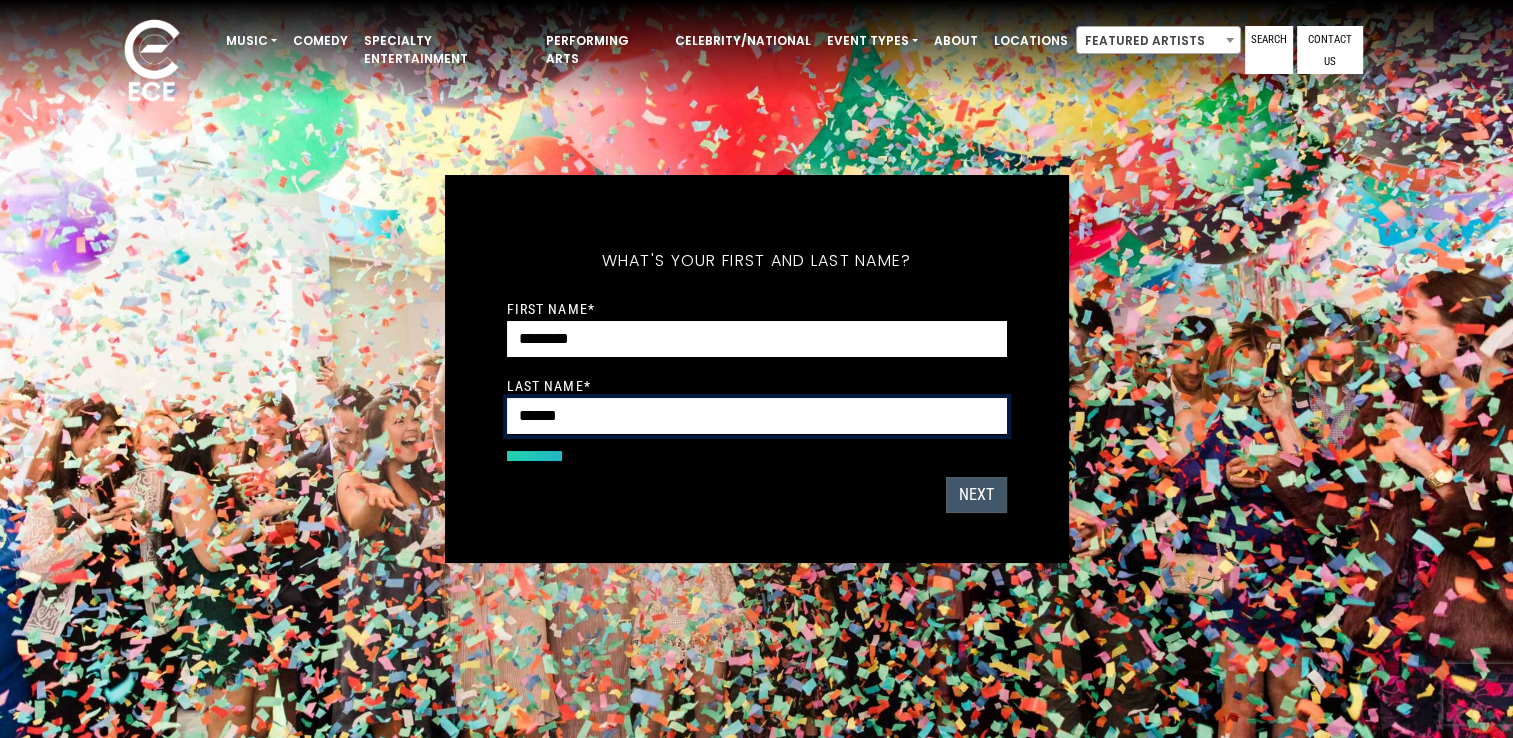 type on "******" 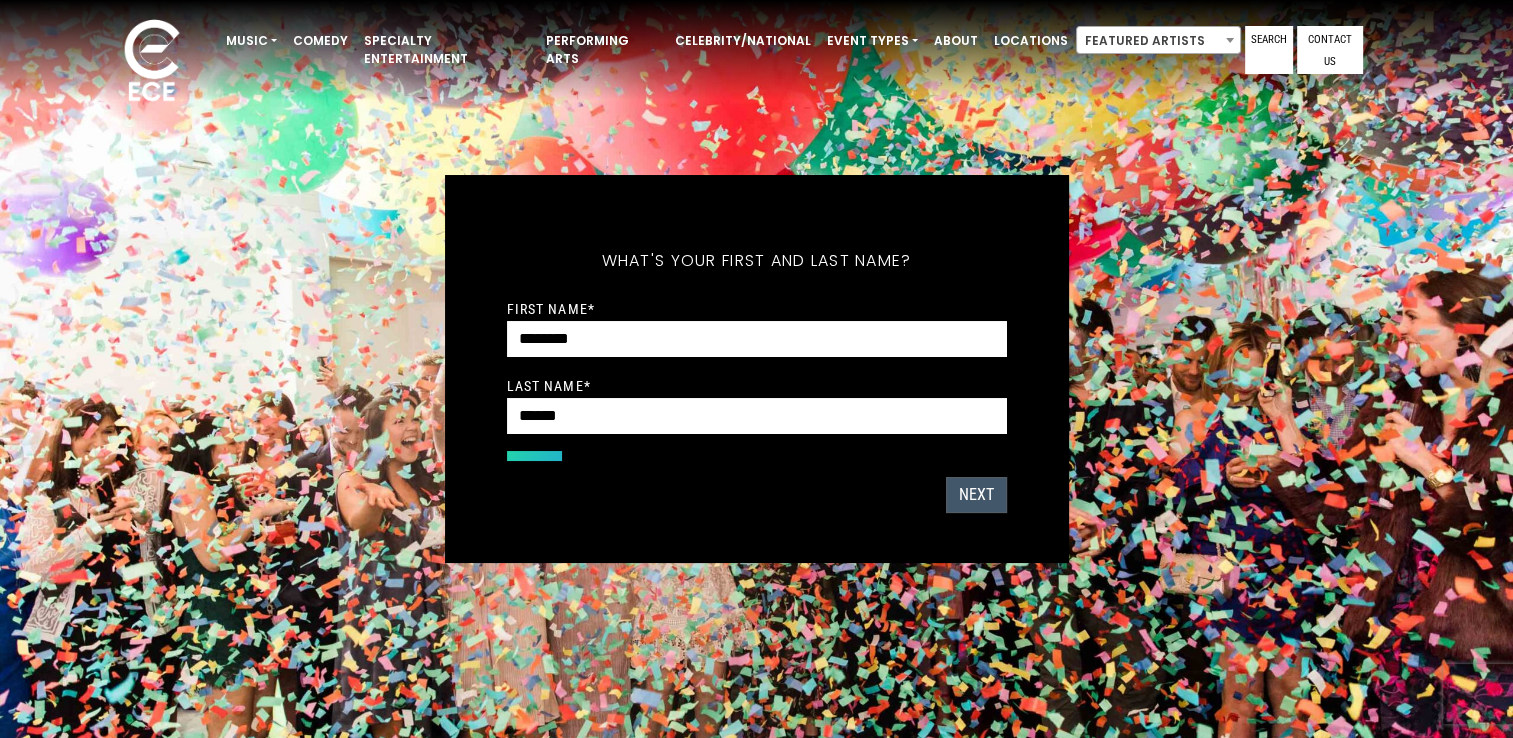 click on "Next" at bounding box center (976, 495) 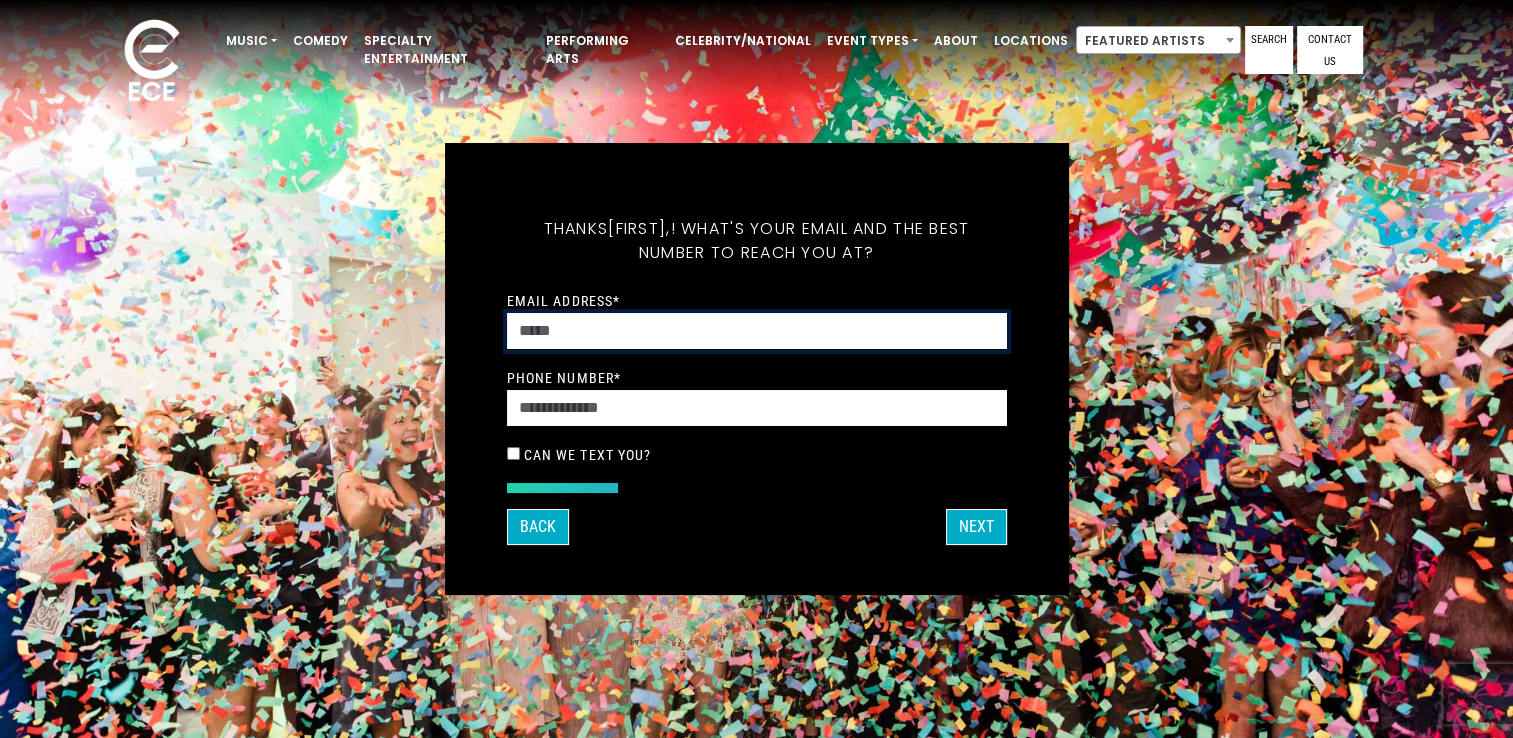 click on "Email Address *" at bounding box center (757, 331) 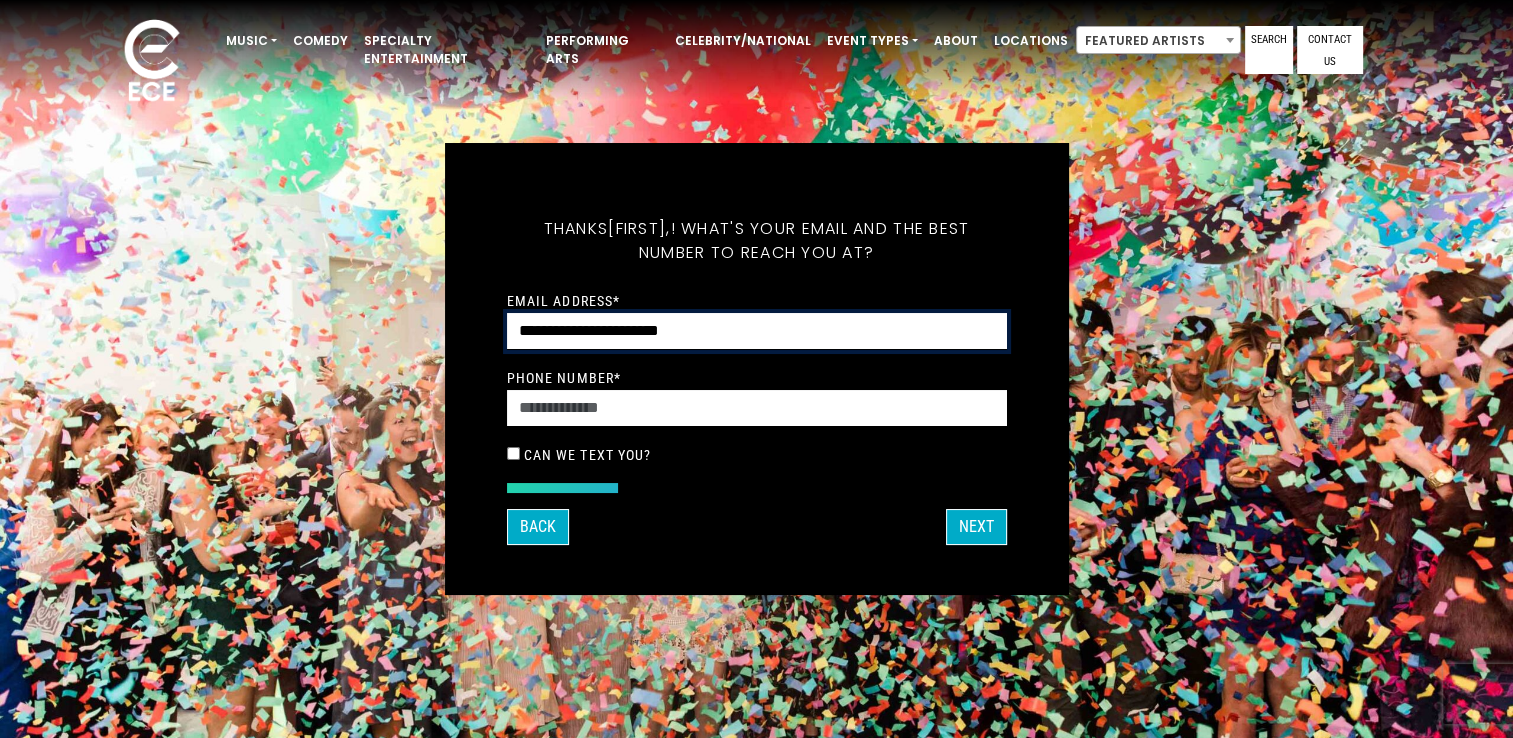 type on "**********" 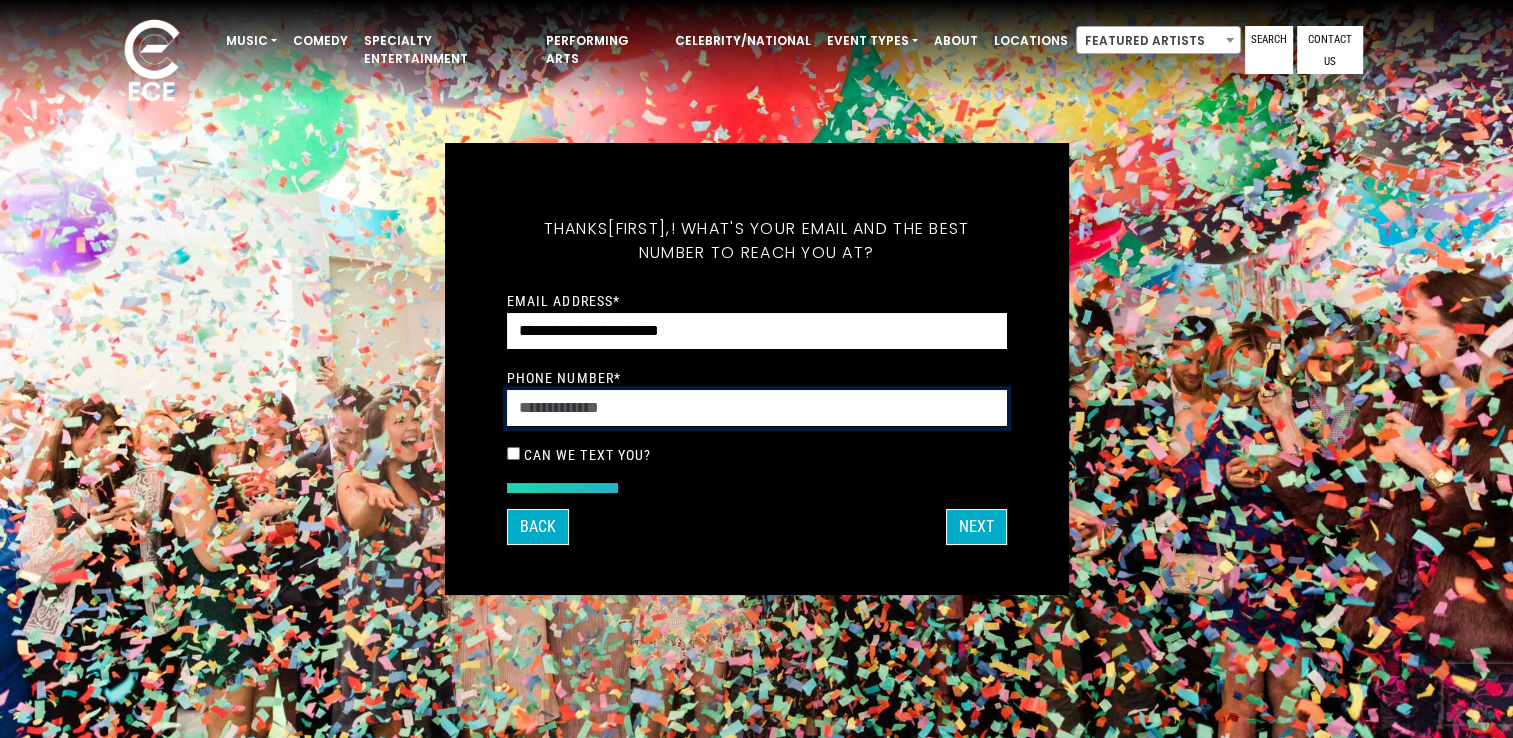 click on "Phone Number *" at bounding box center [757, 408] 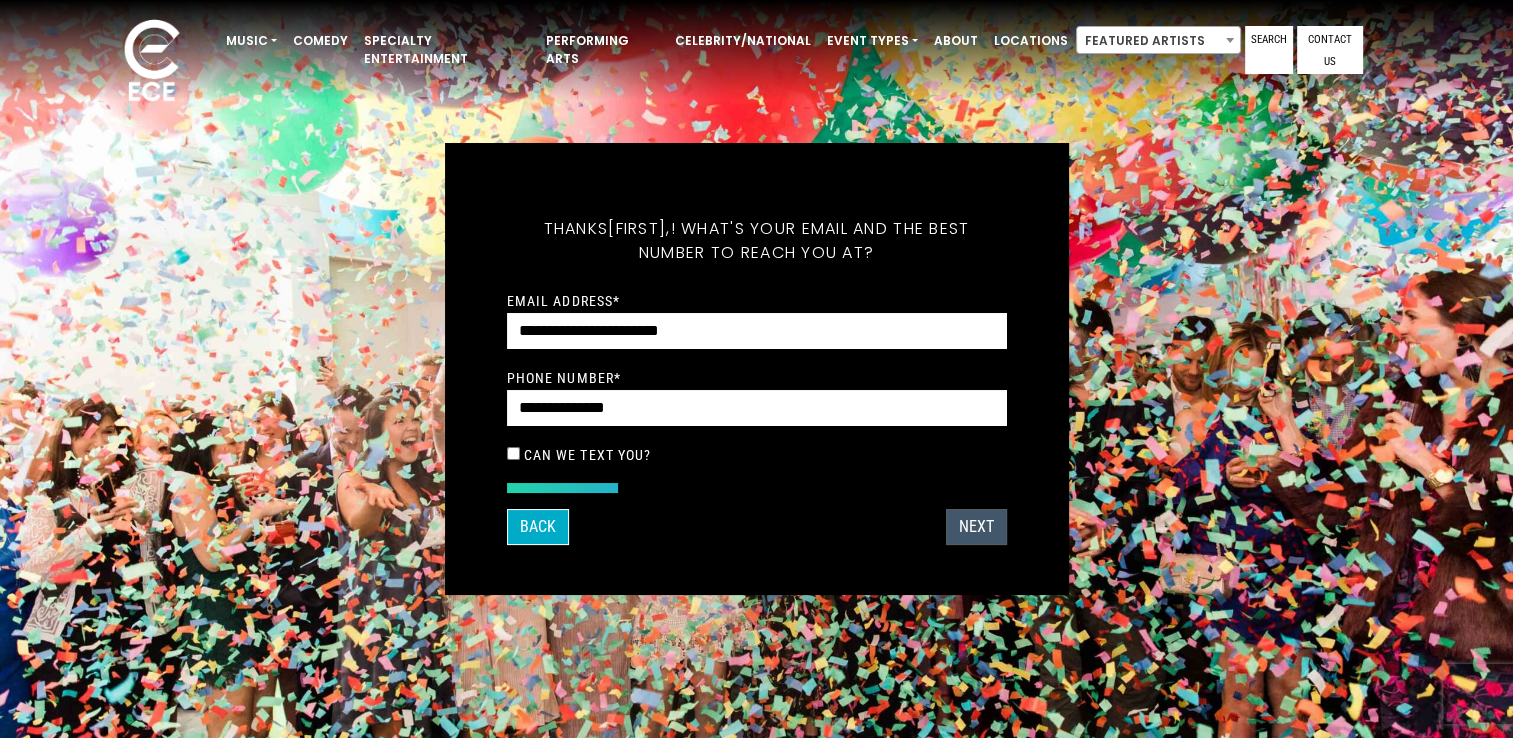 click on "Next" at bounding box center [976, 527] 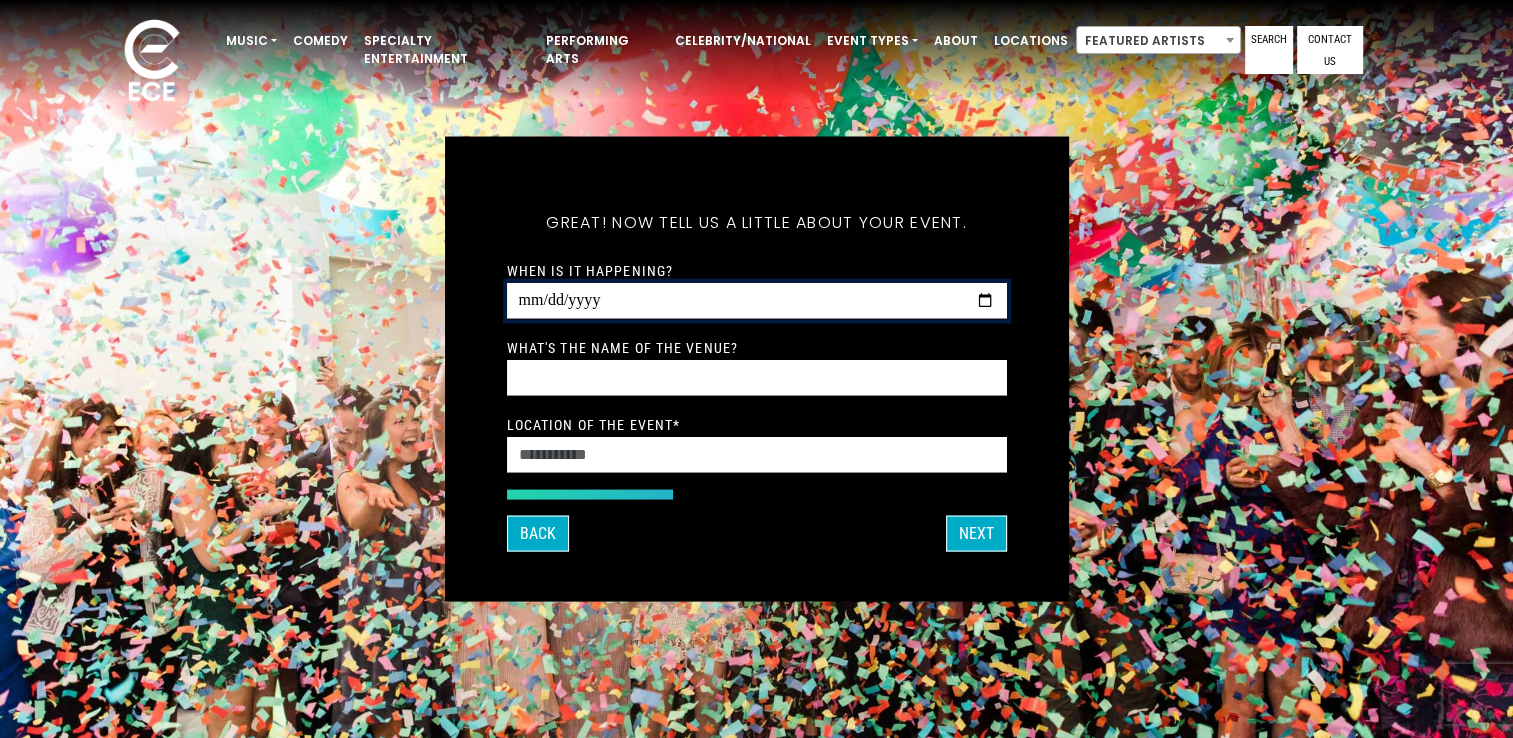 click on "When is it happening?" at bounding box center [757, 301] 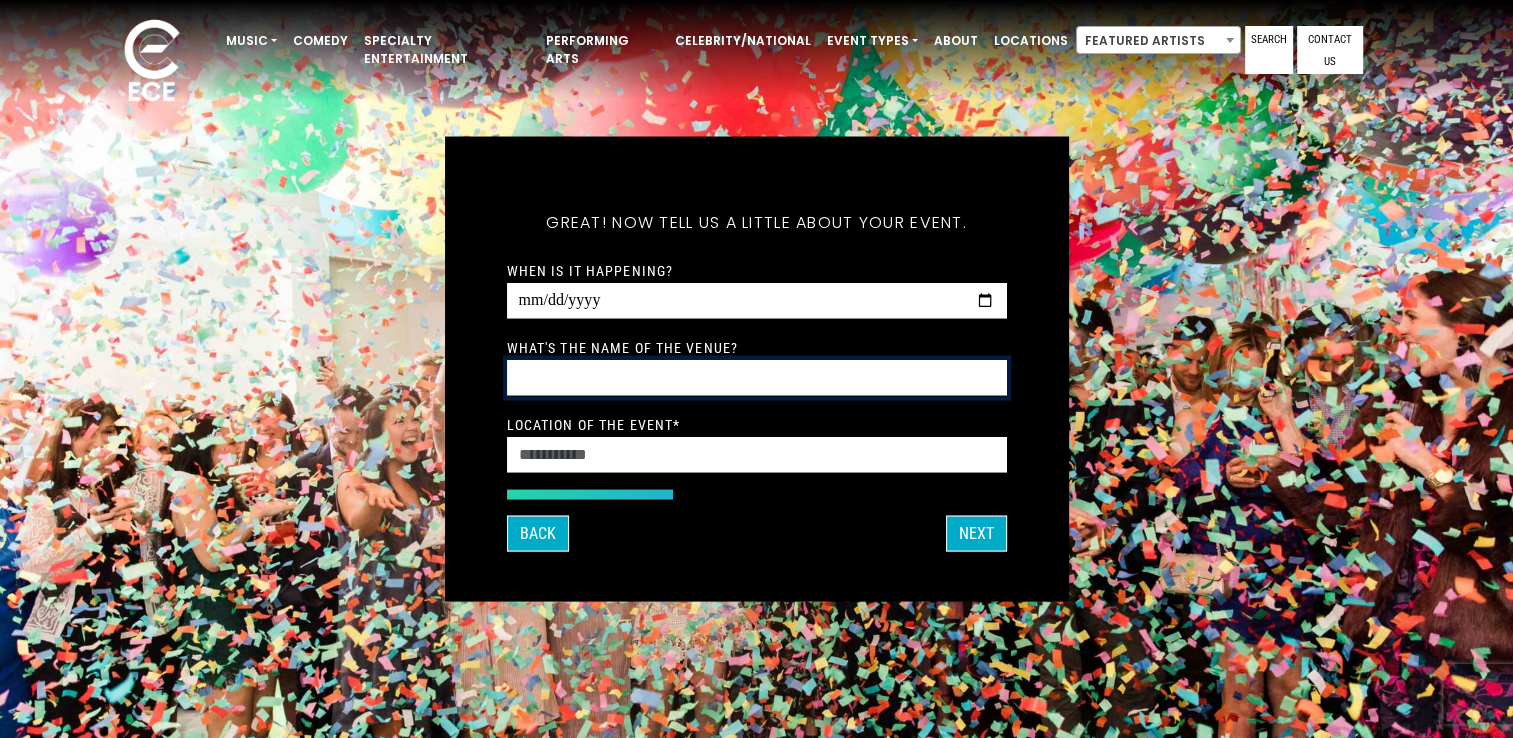 click on "What's the name of the venue?" at bounding box center (757, 378) 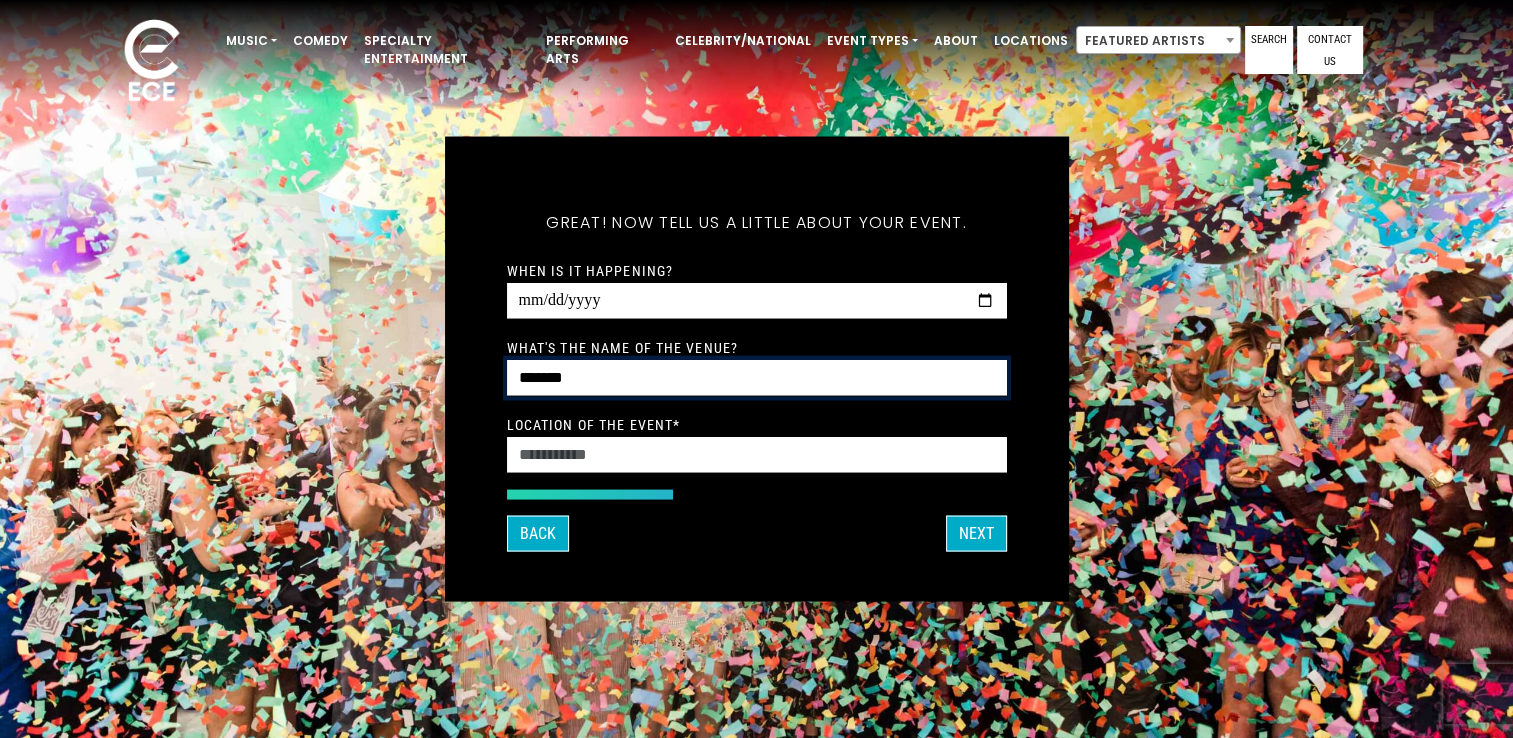 type on "*******" 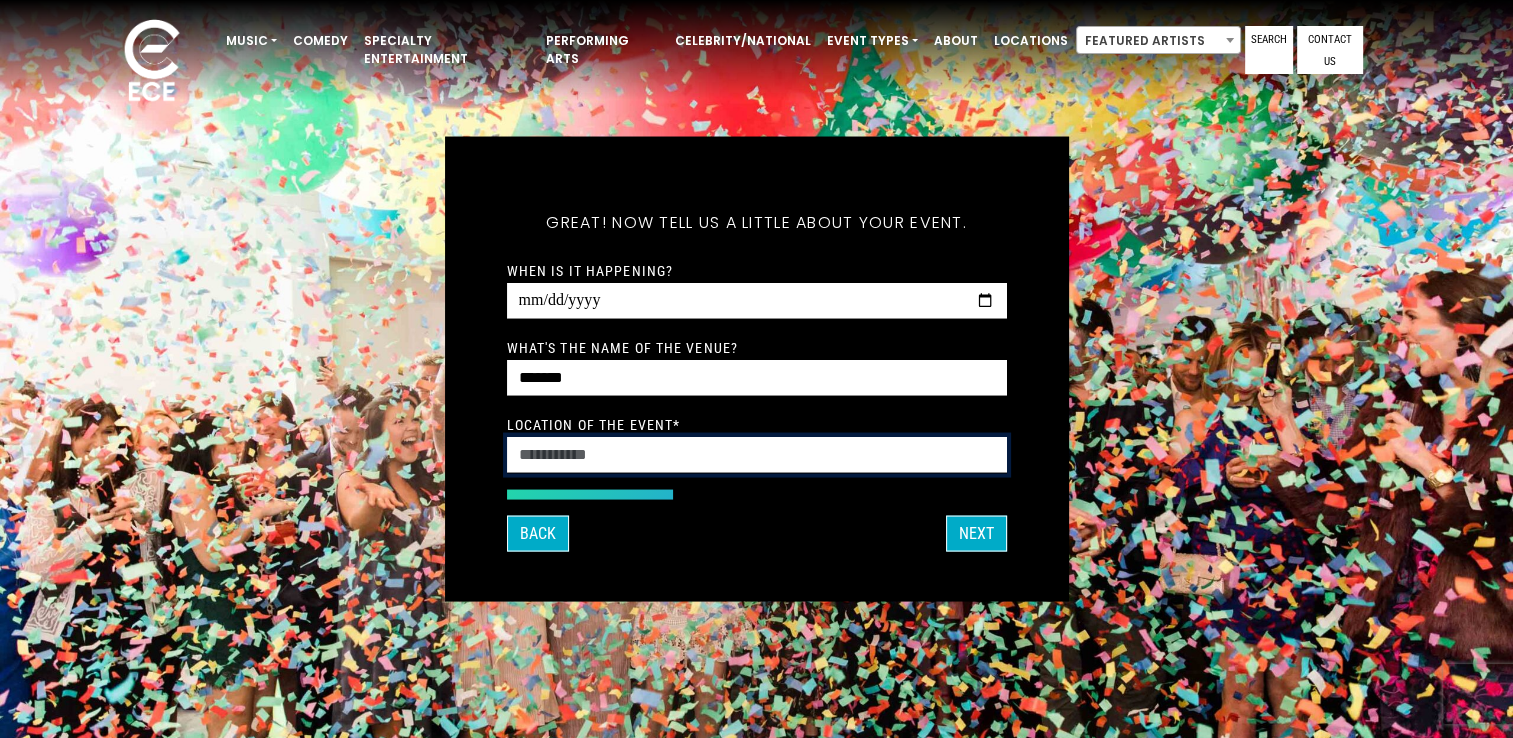 click on "Location of the event *" at bounding box center (757, 455) 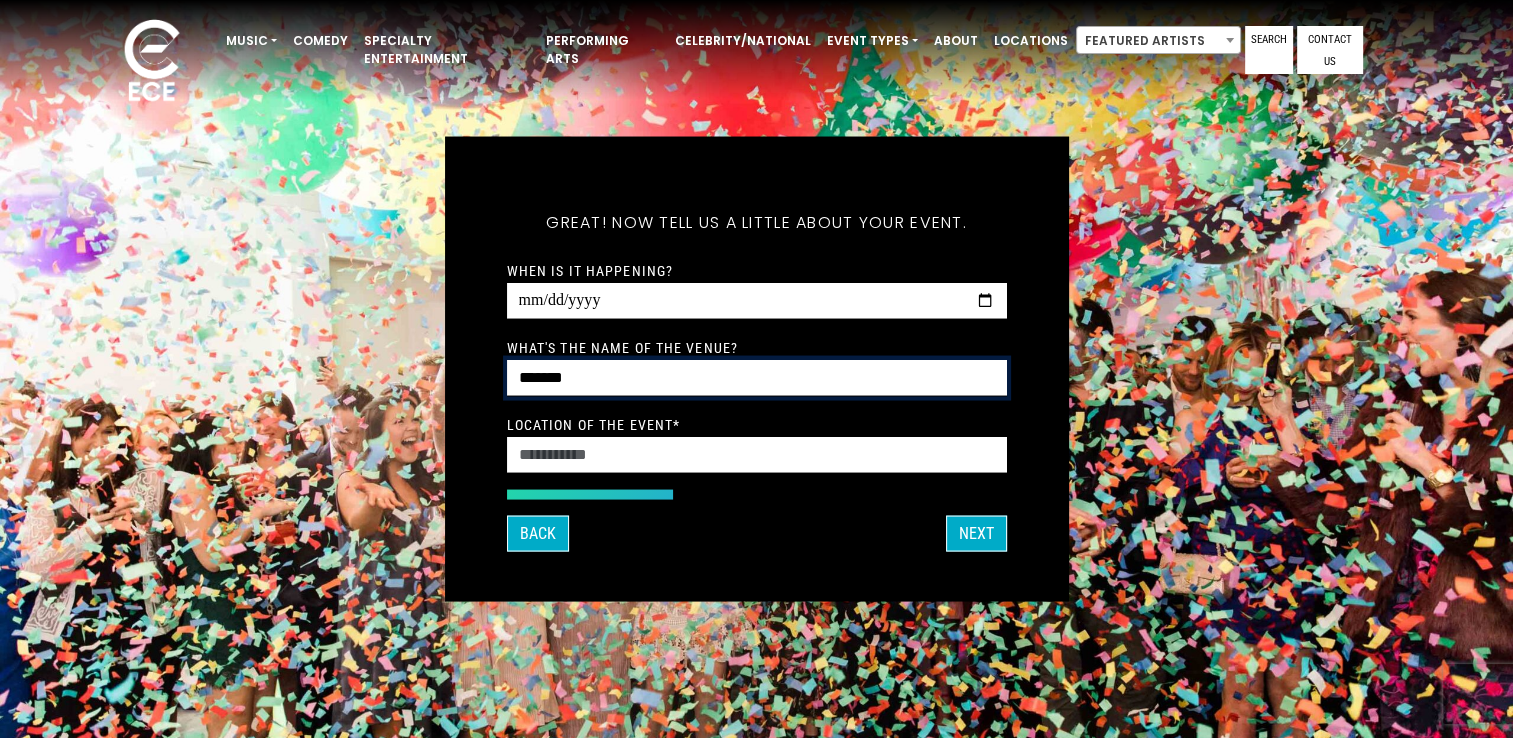 drag, startPoint x: 607, startPoint y: 378, endPoint x: 491, endPoint y: 382, distance: 116.06895 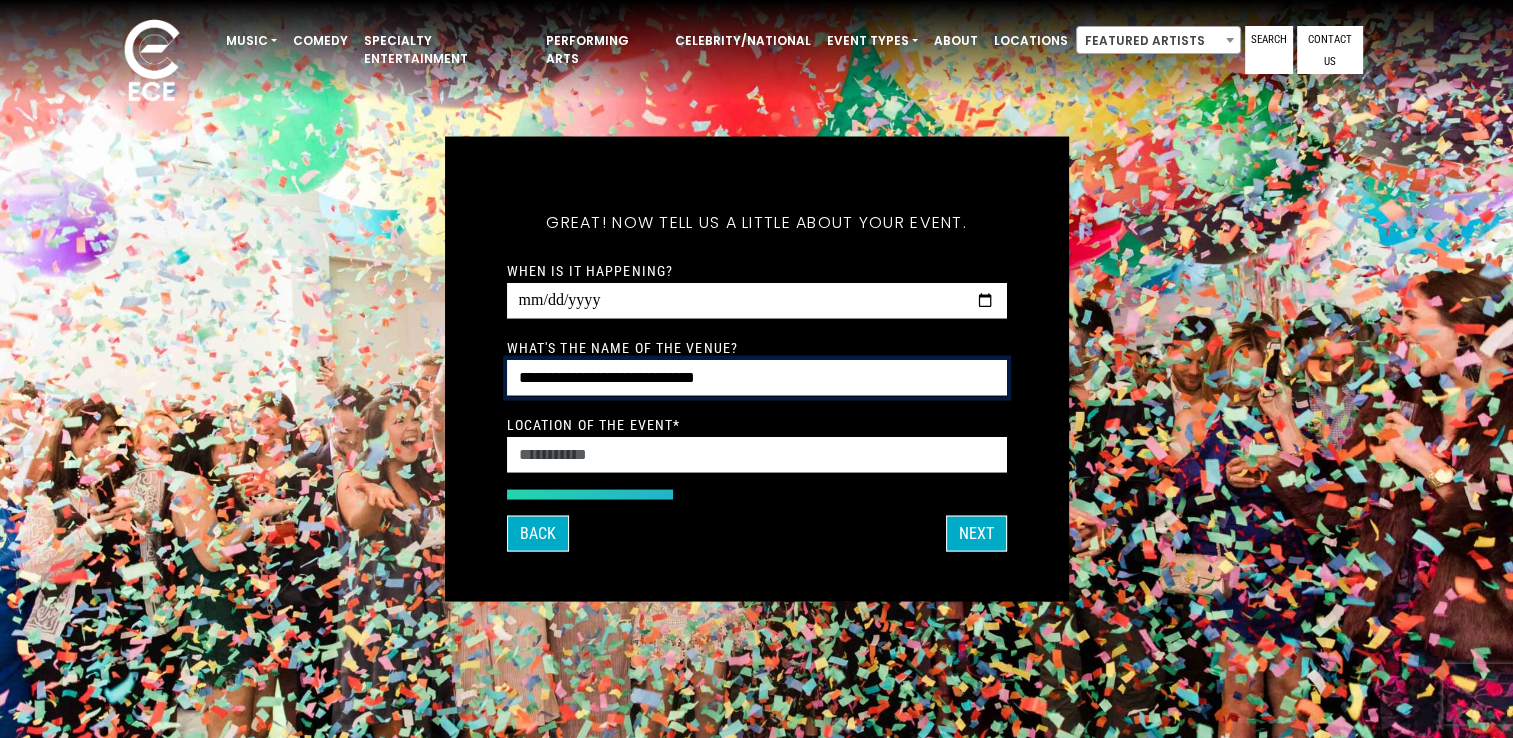 type on "**********" 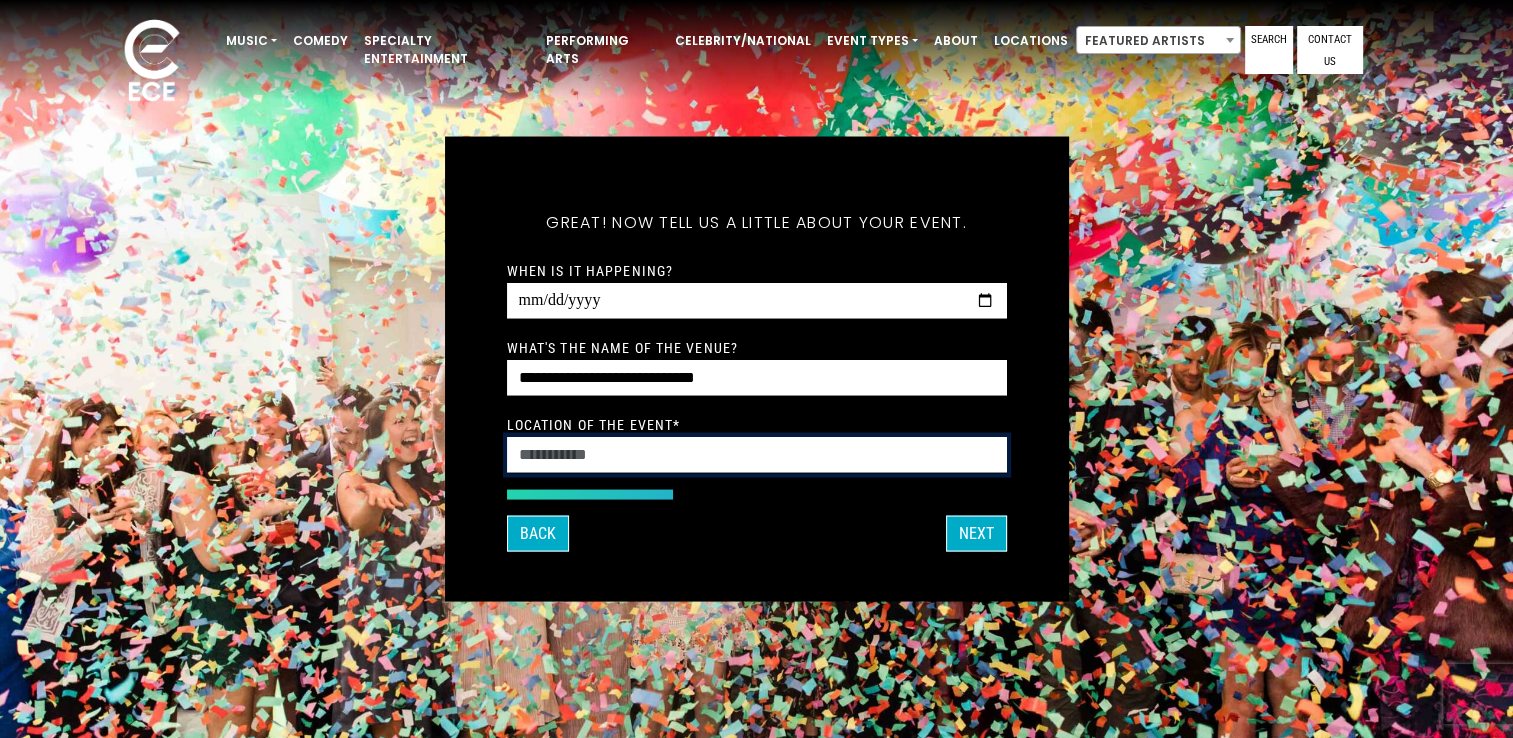 click on "Location of the event *" at bounding box center [757, 455] 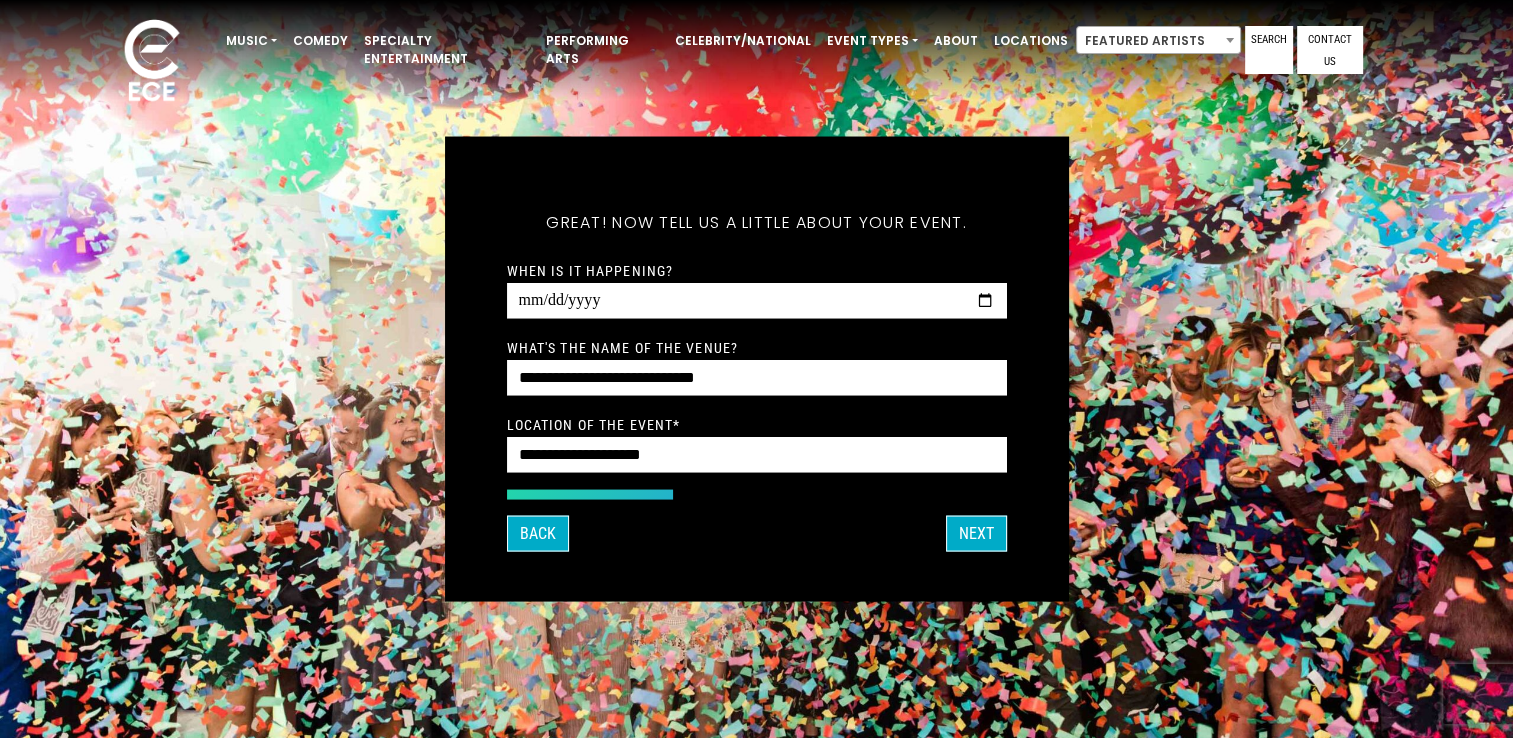 type on "**********" 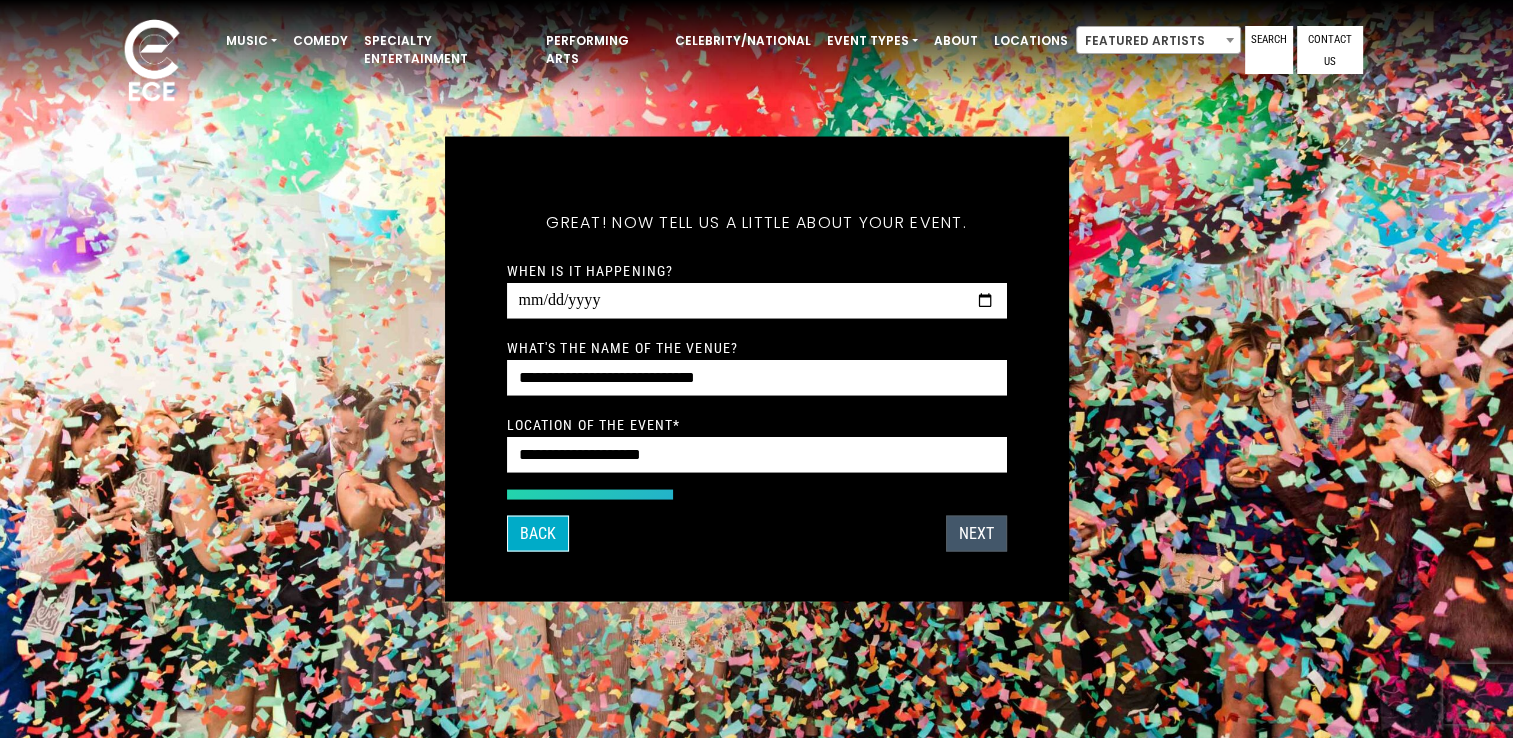 click on "Next" at bounding box center (976, 534) 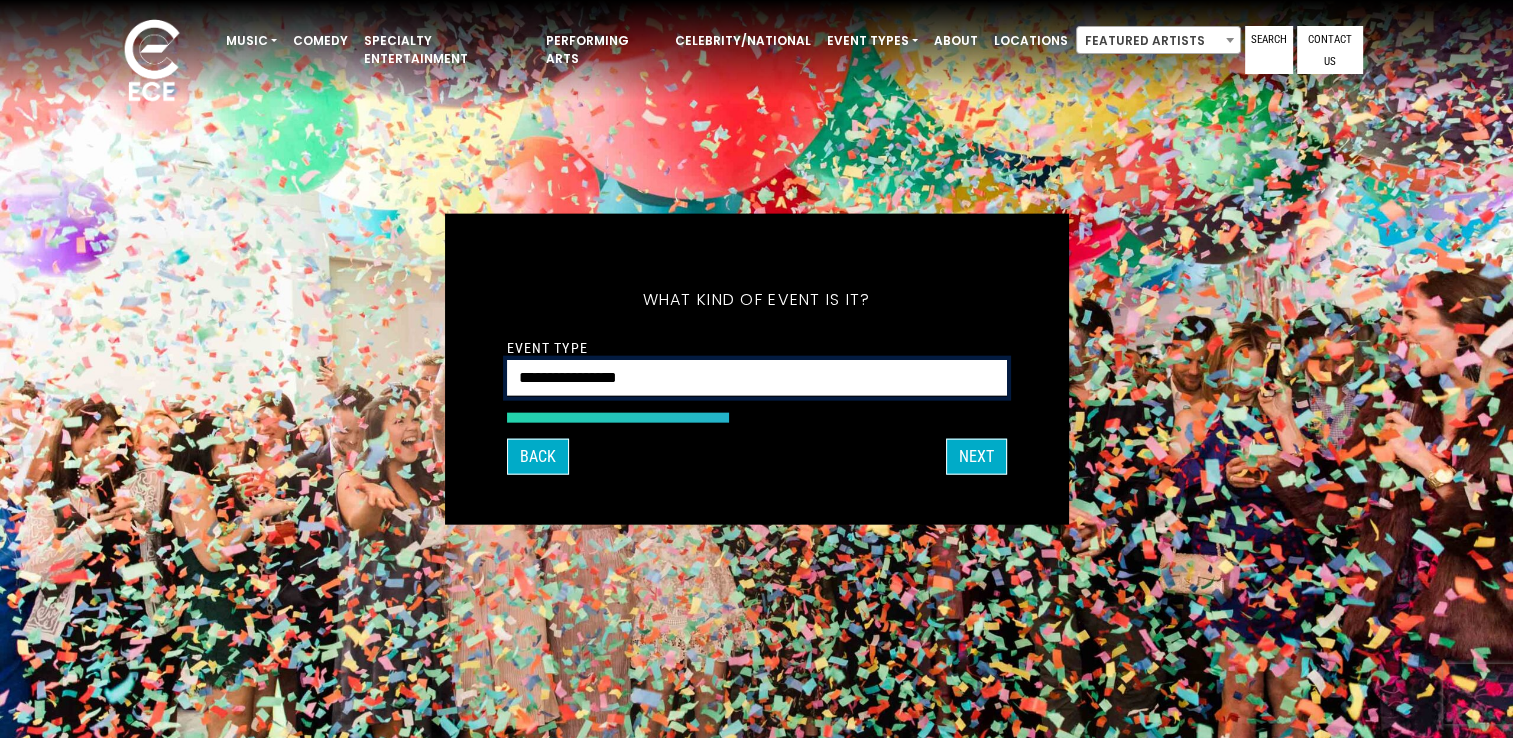 click on "**********" at bounding box center (757, 378) 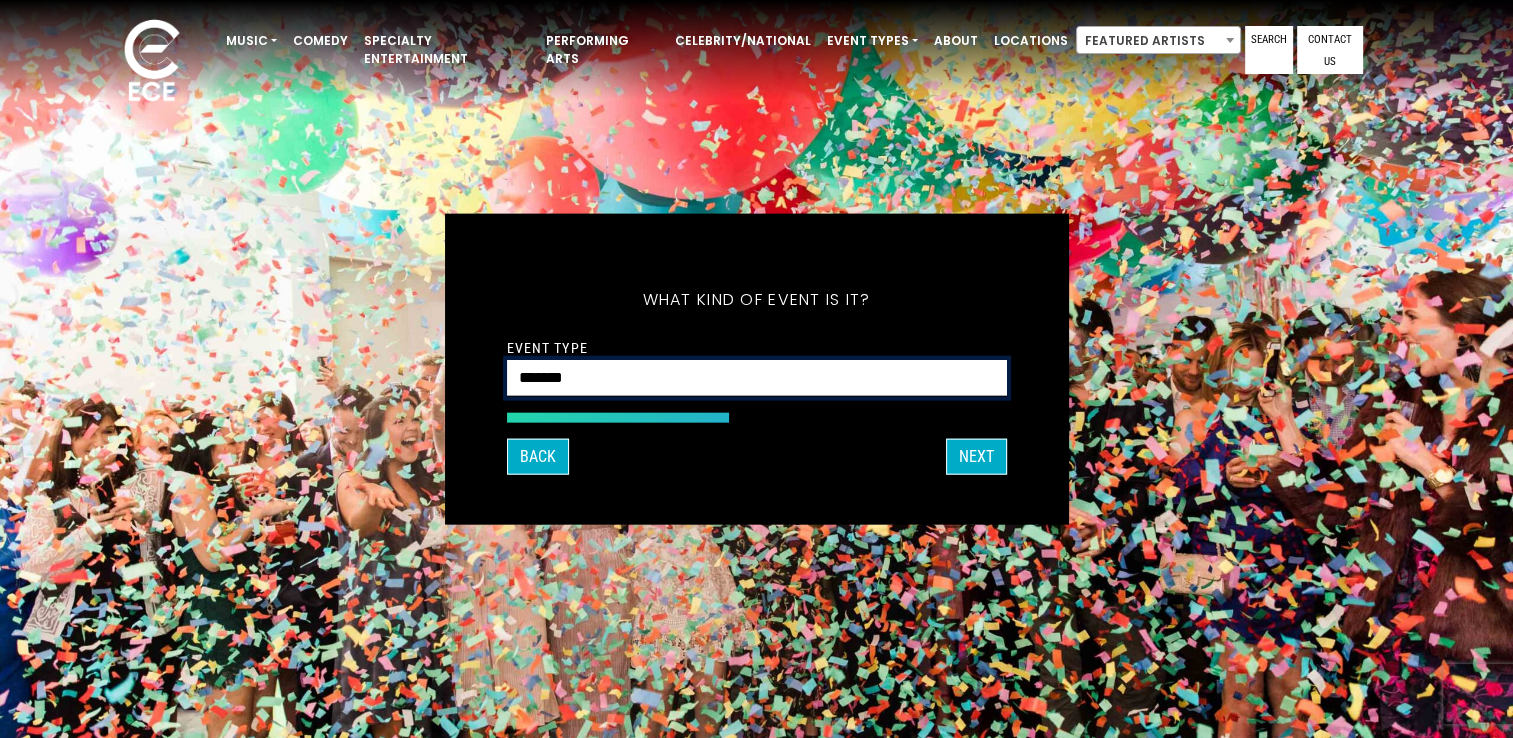 click on "**********" at bounding box center (757, 378) 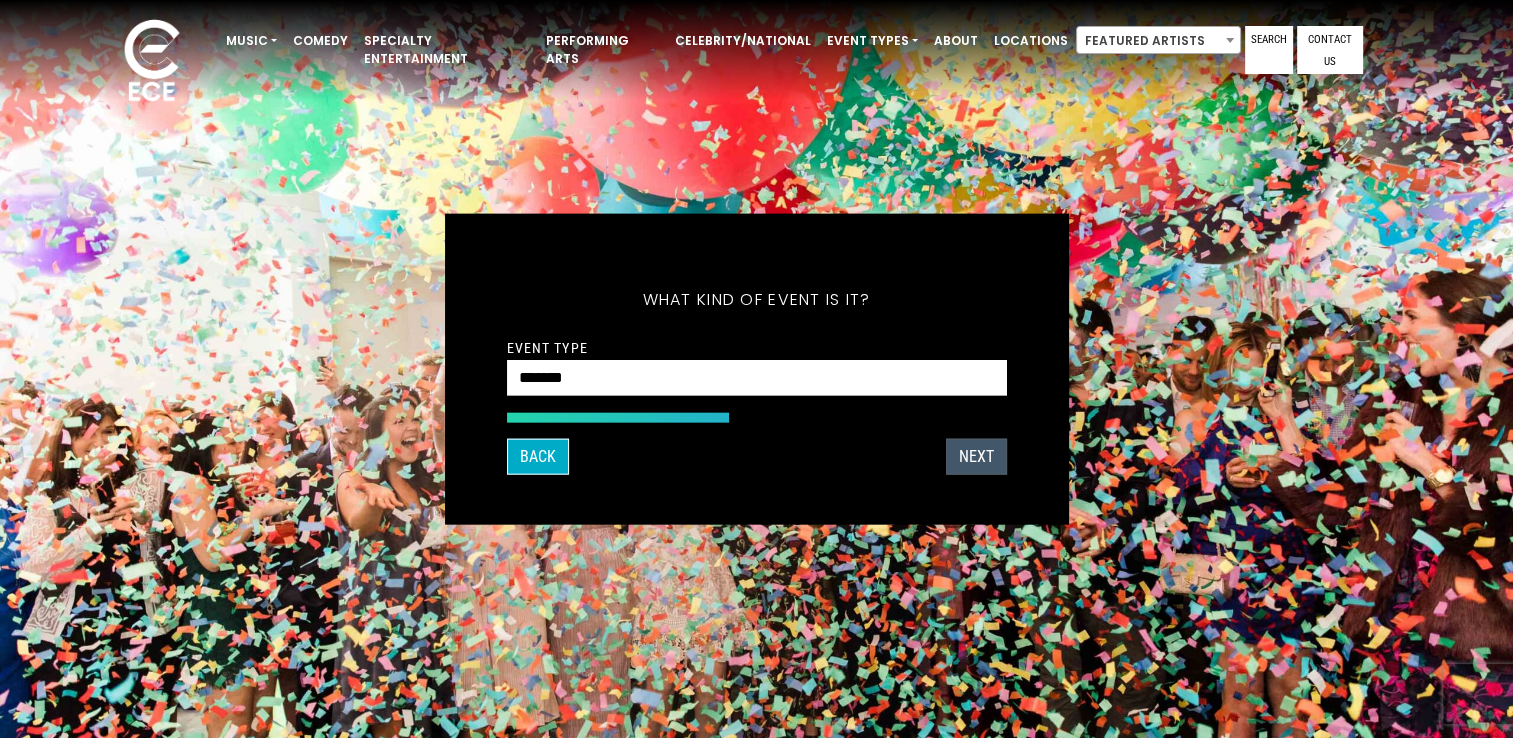 click on "Next" at bounding box center [976, 456] 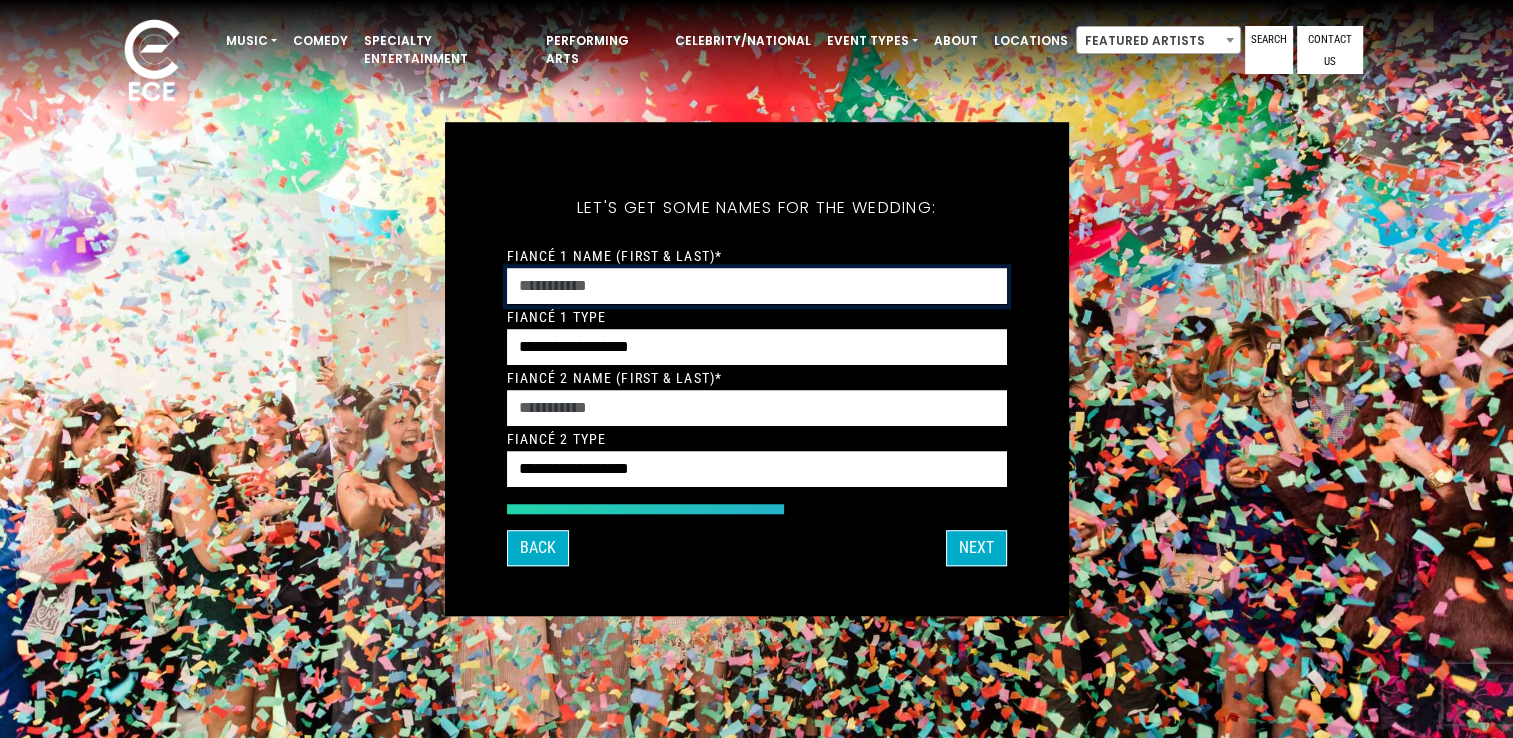 click on "Fiancé 1 Name (First & Last)*" at bounding box center [757, 286] 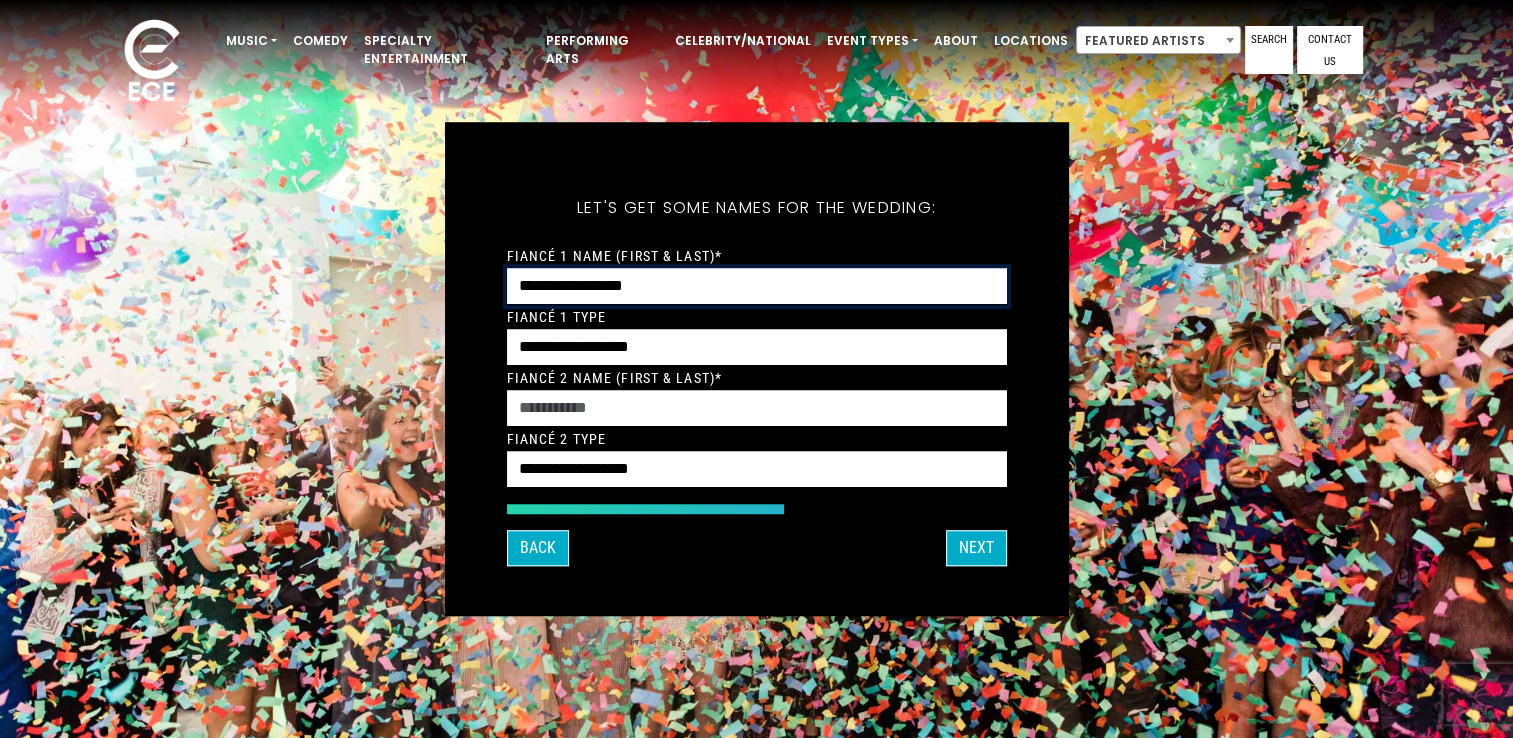 click on "**********" at bounding box center (757, 286) 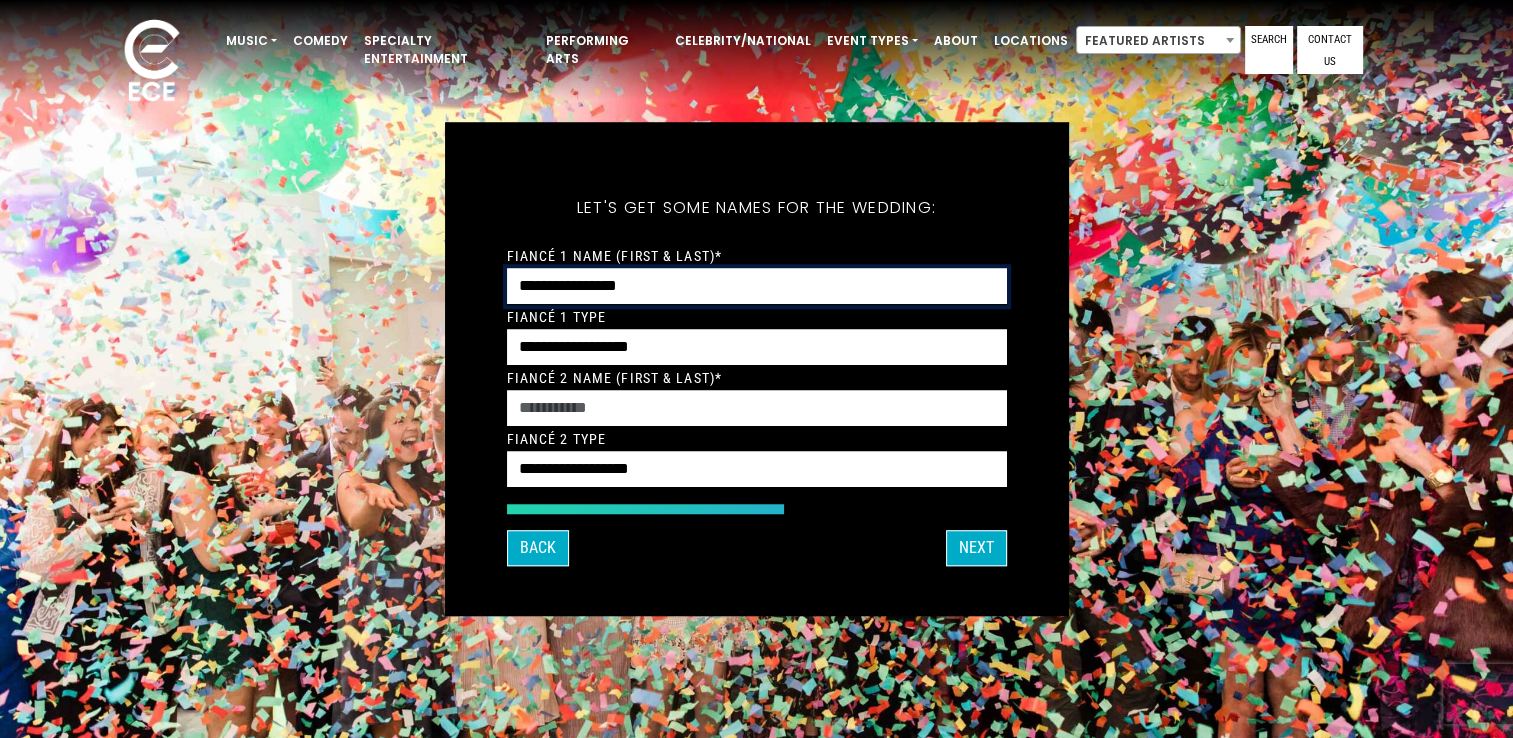 type on "**********" 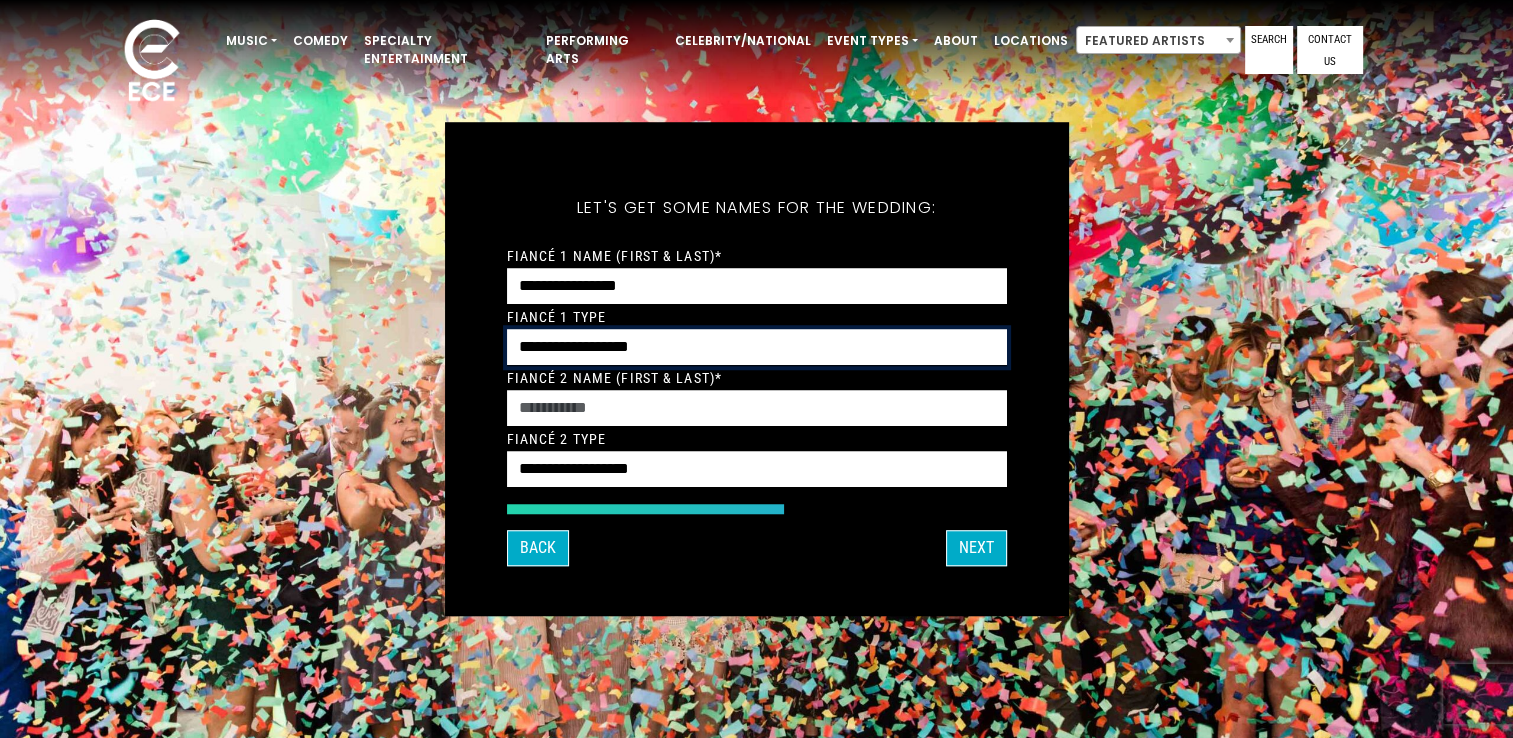 click on "**********" at bounding box center [757, 347] 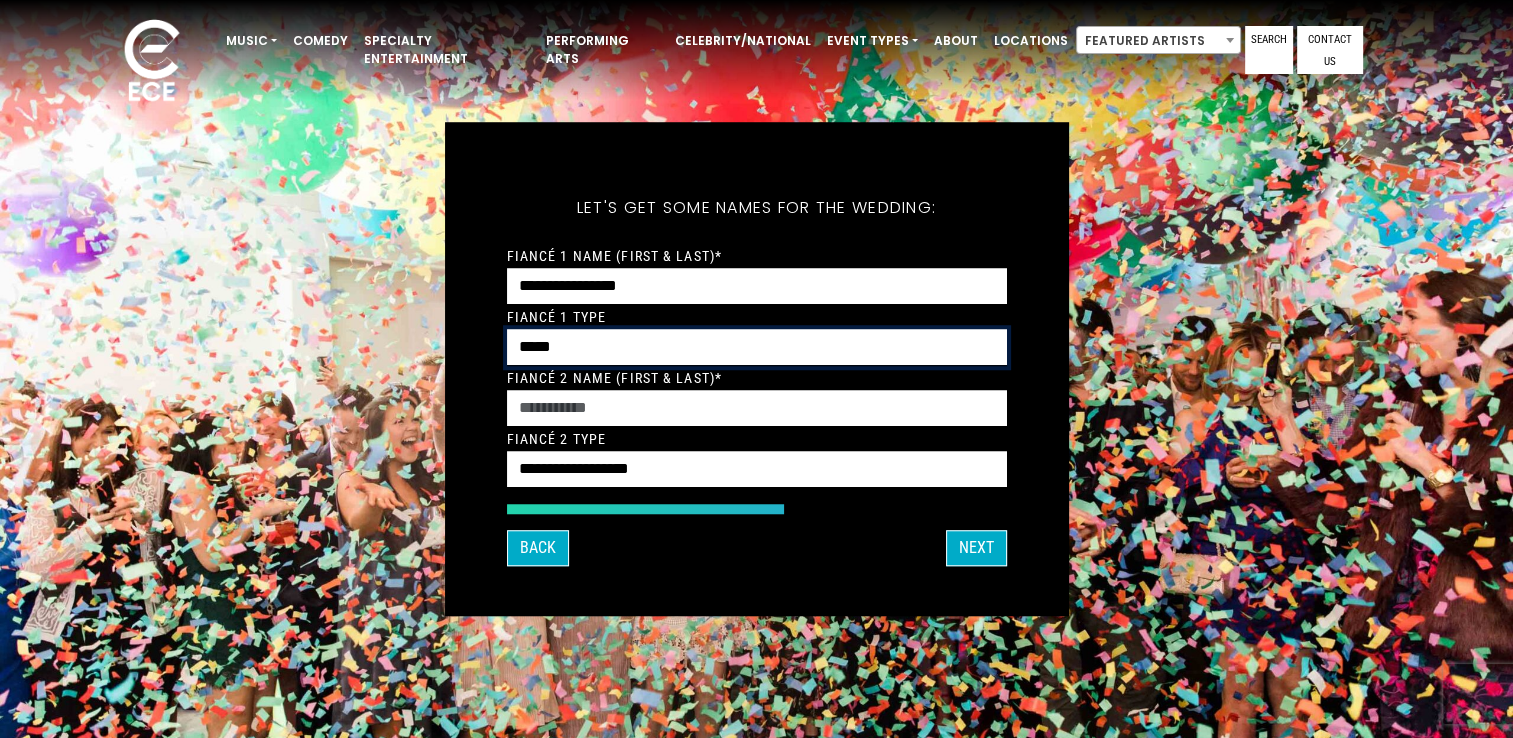 click on "**********" at bounding box center [757, 347] 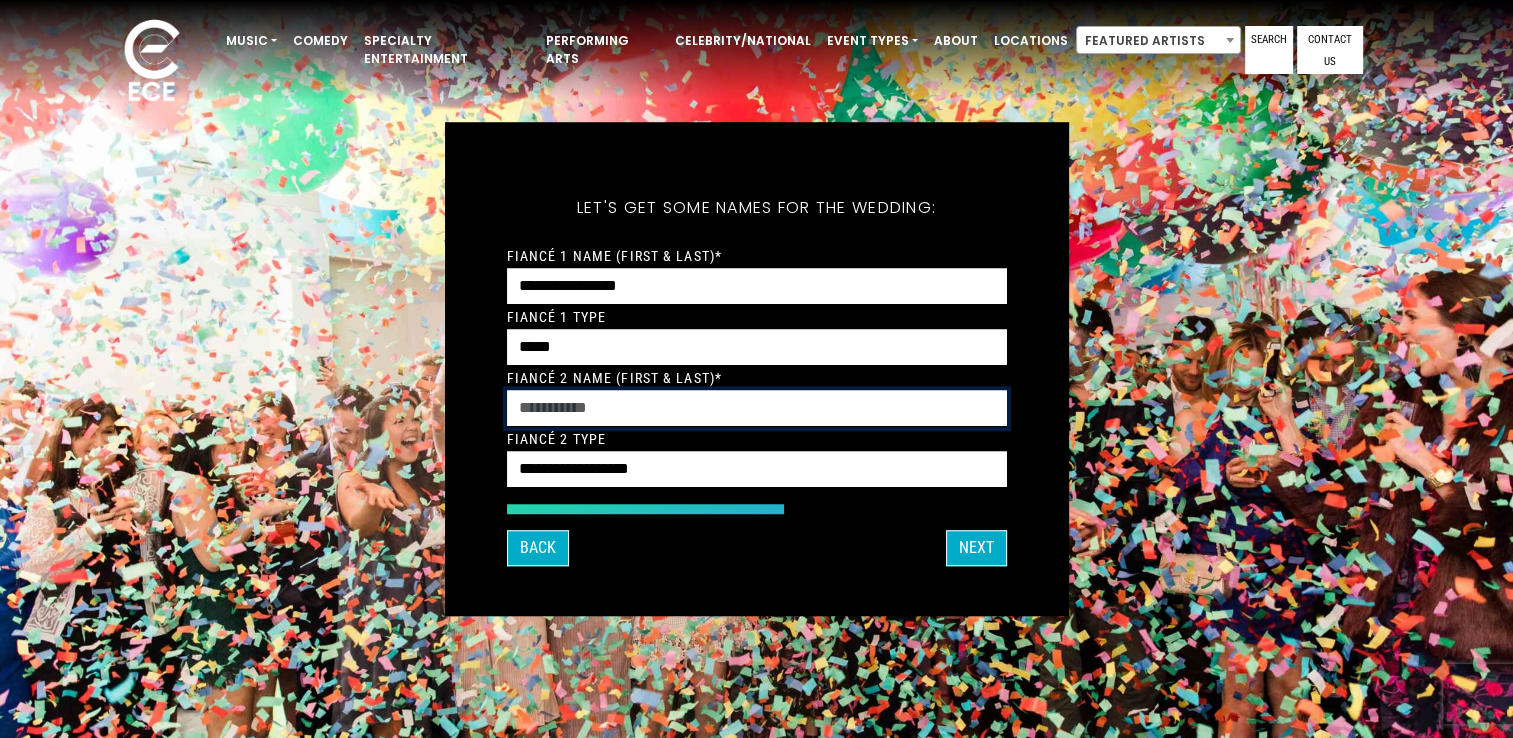 click on "Fiancé 2 Name (First & Last)*" at bounding box center [757, 408] 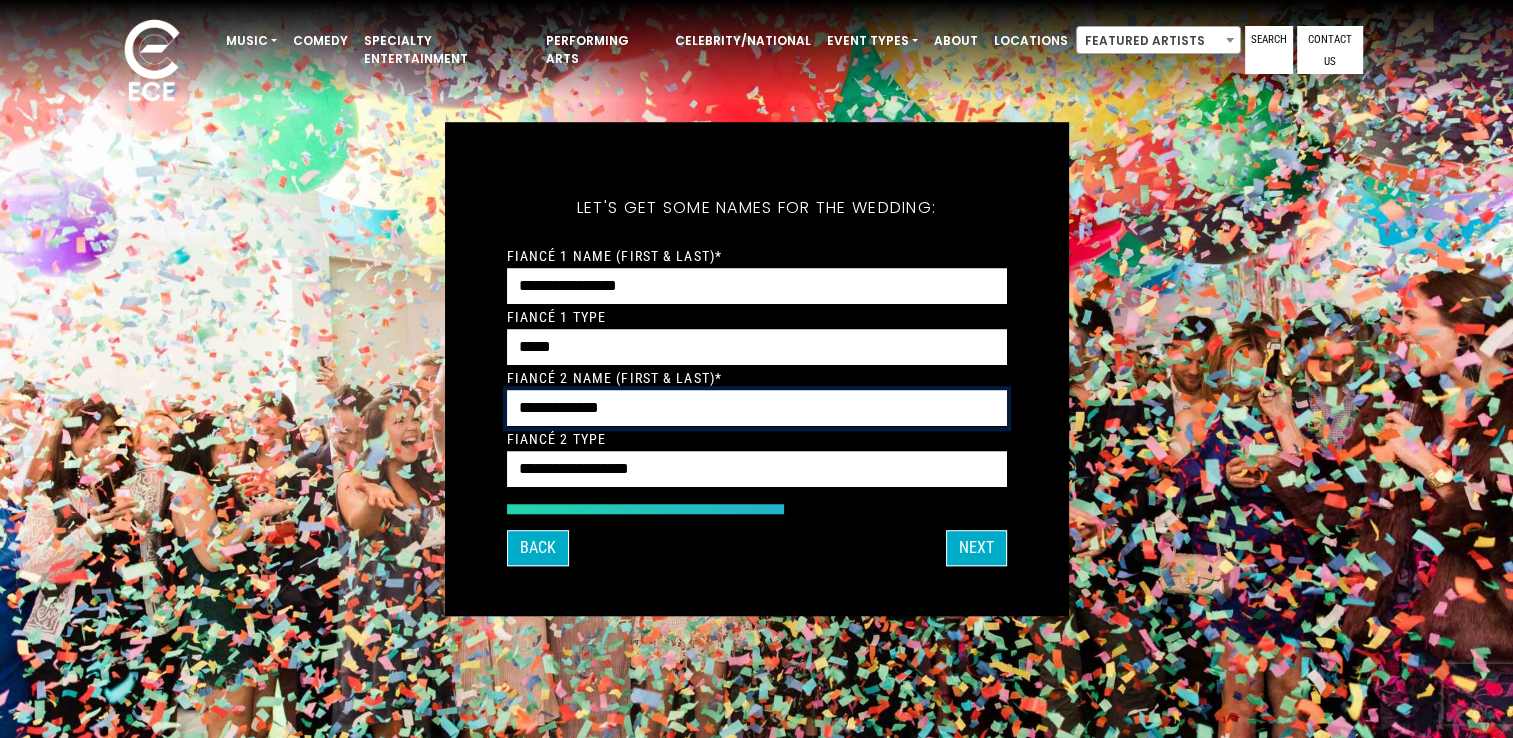 type on "**********" 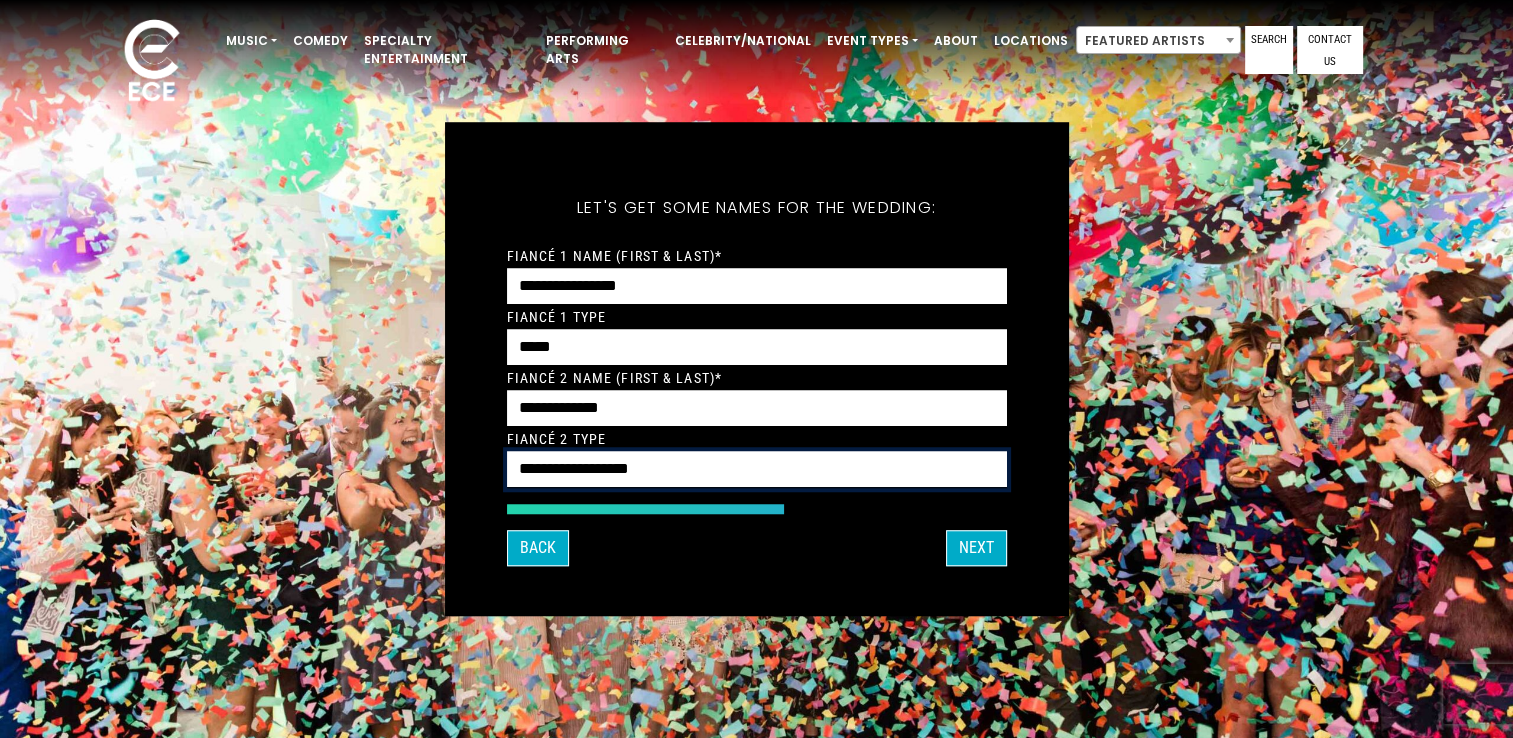 click on "**********" at bounding box center [757, 469] 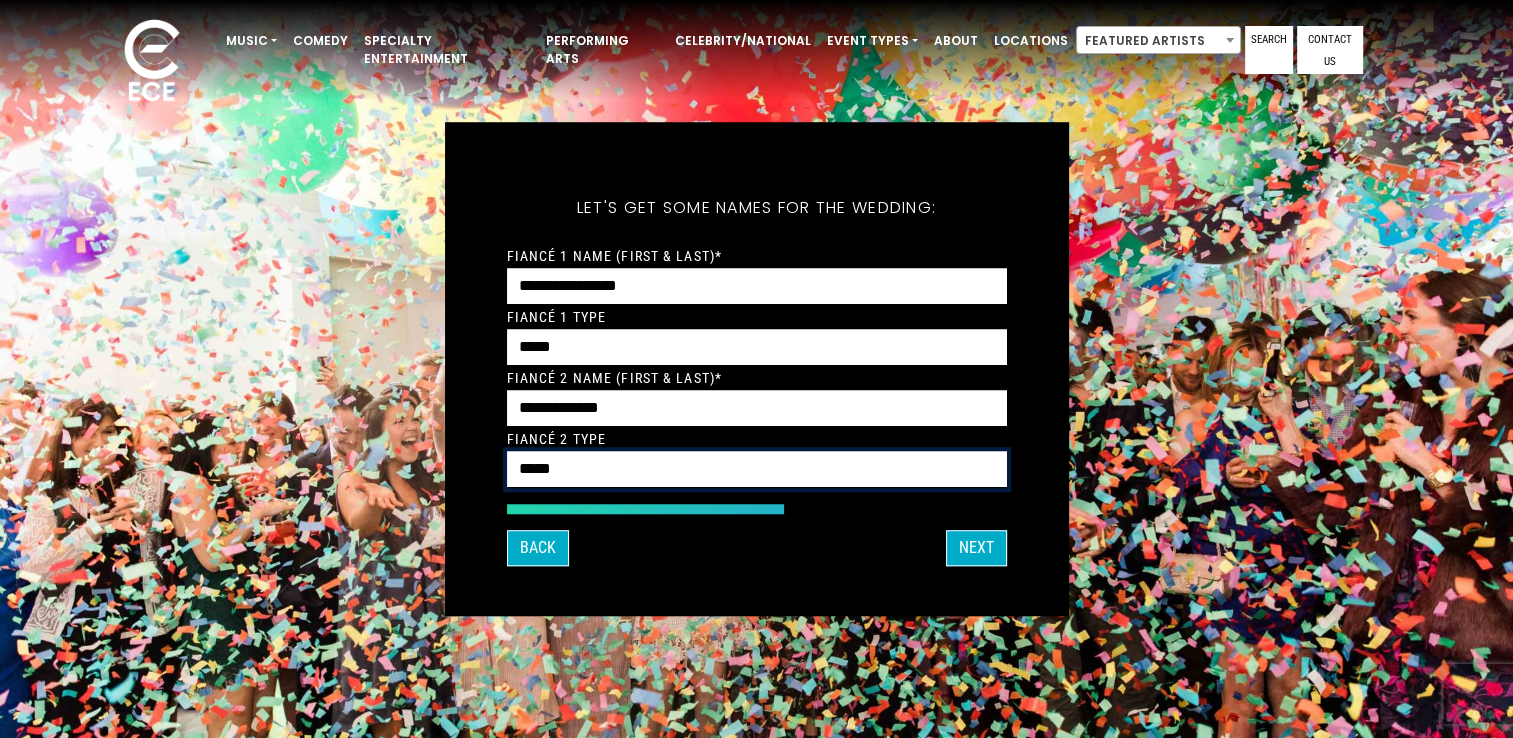 click on "**********" at bounding box center [757, 469] 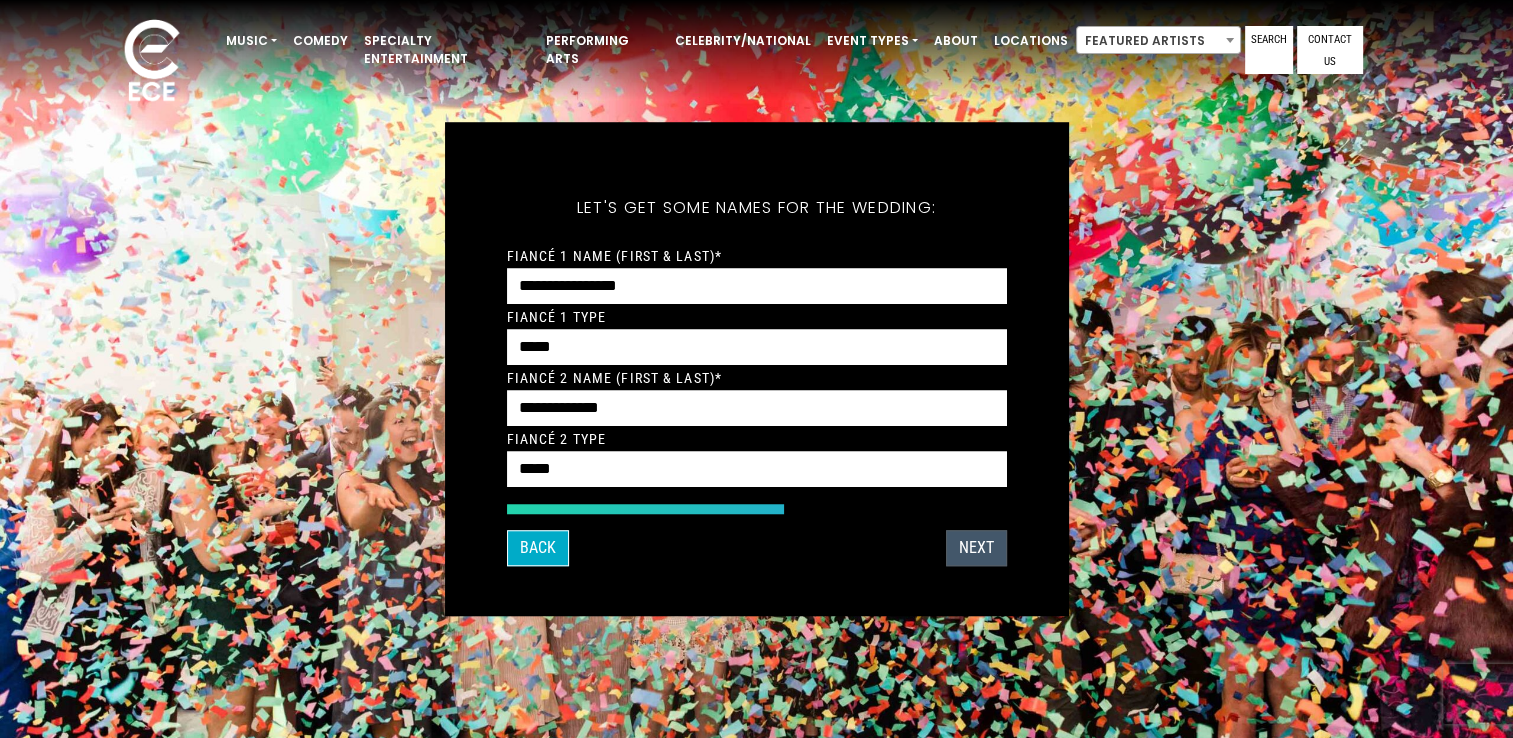 click on "Next" at bounding box center (976, 548) 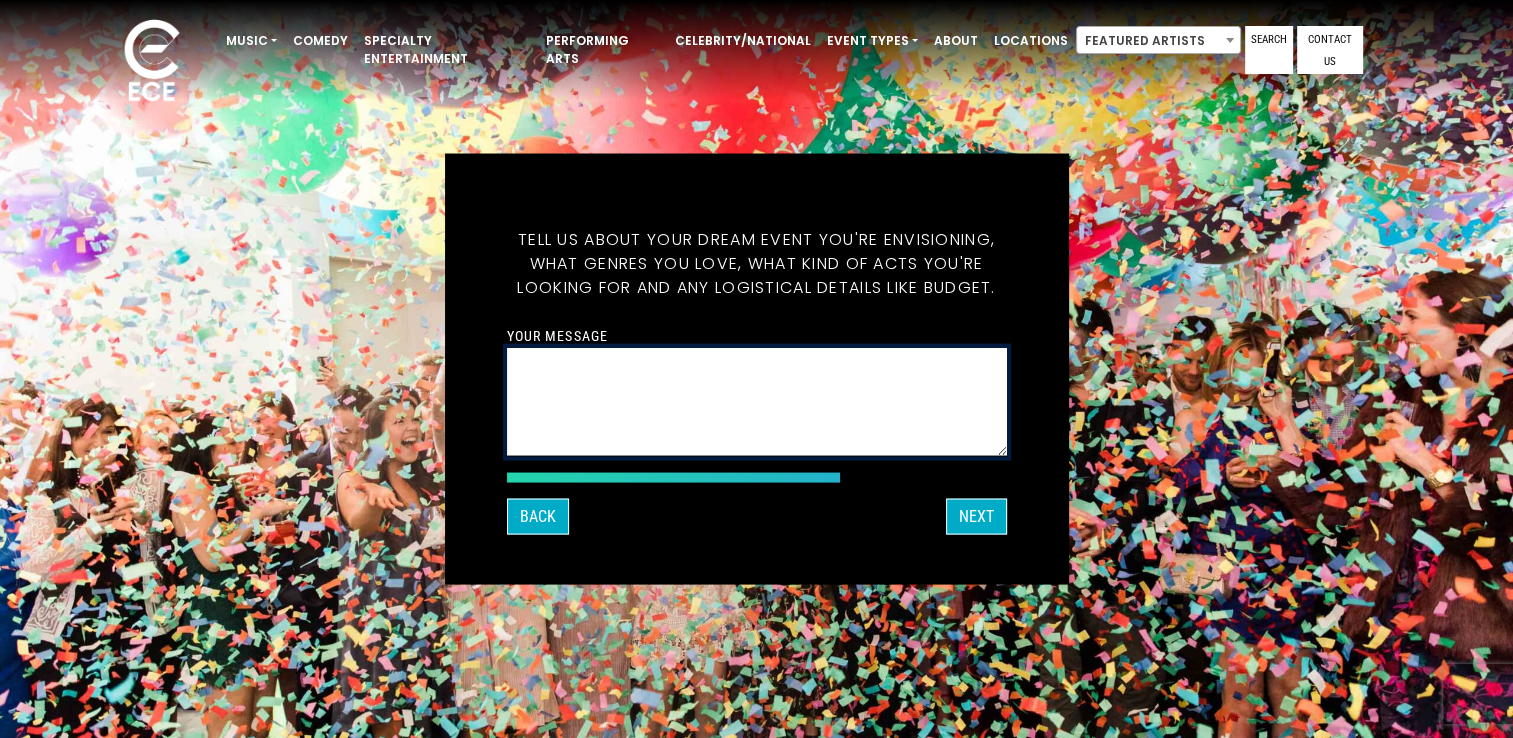 click on "Your message" at bounding box center (757, 402) 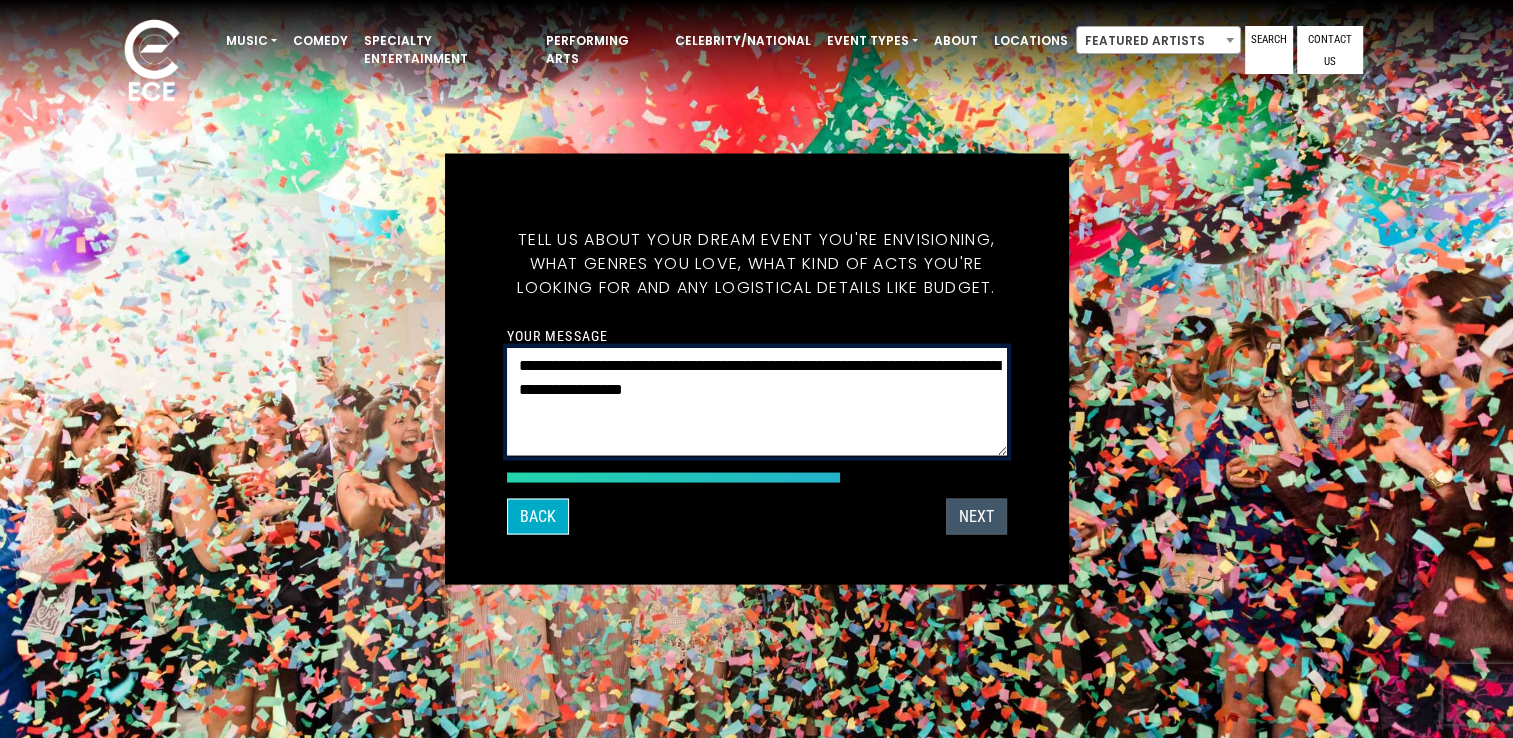 type on "**********" 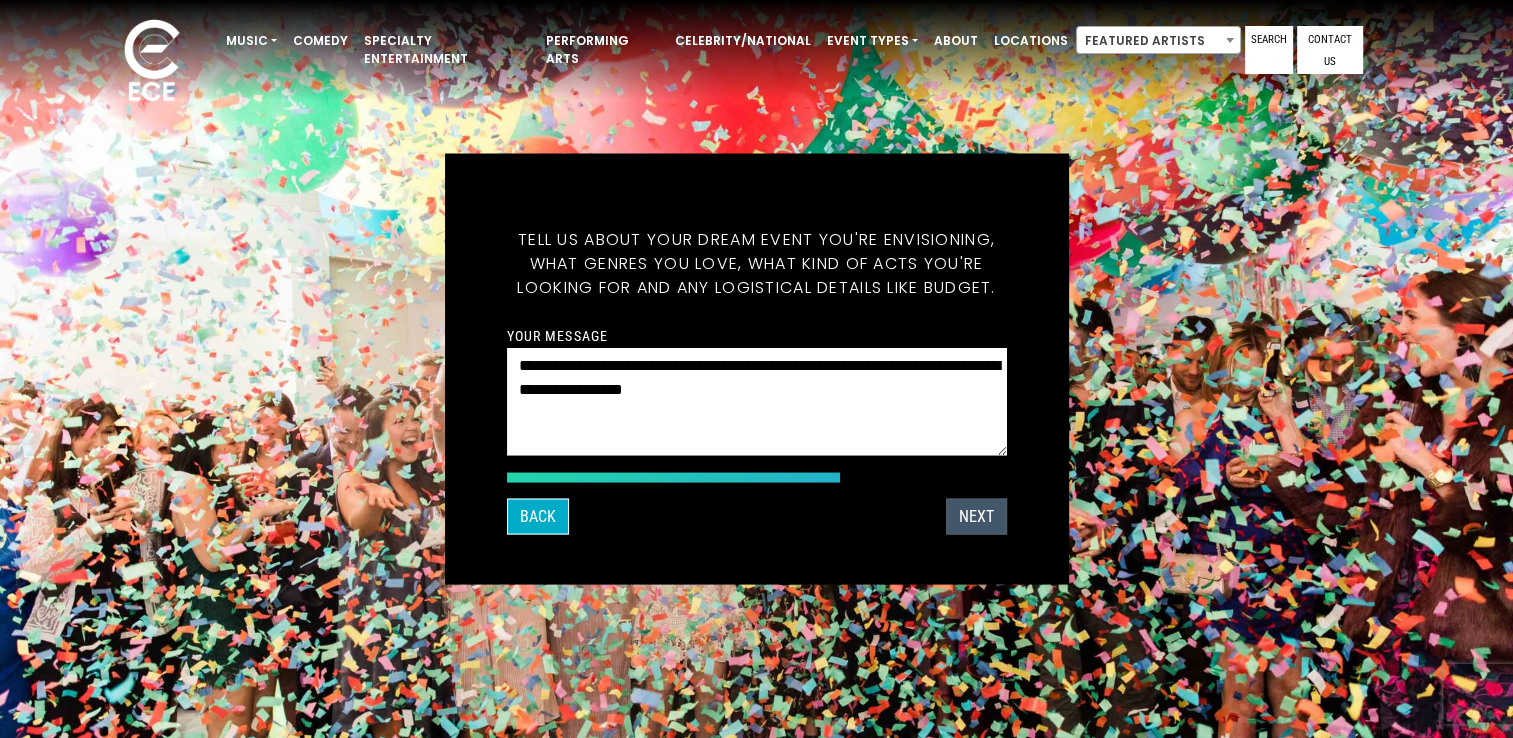 click on "Next" at bounding box center (976, 517) 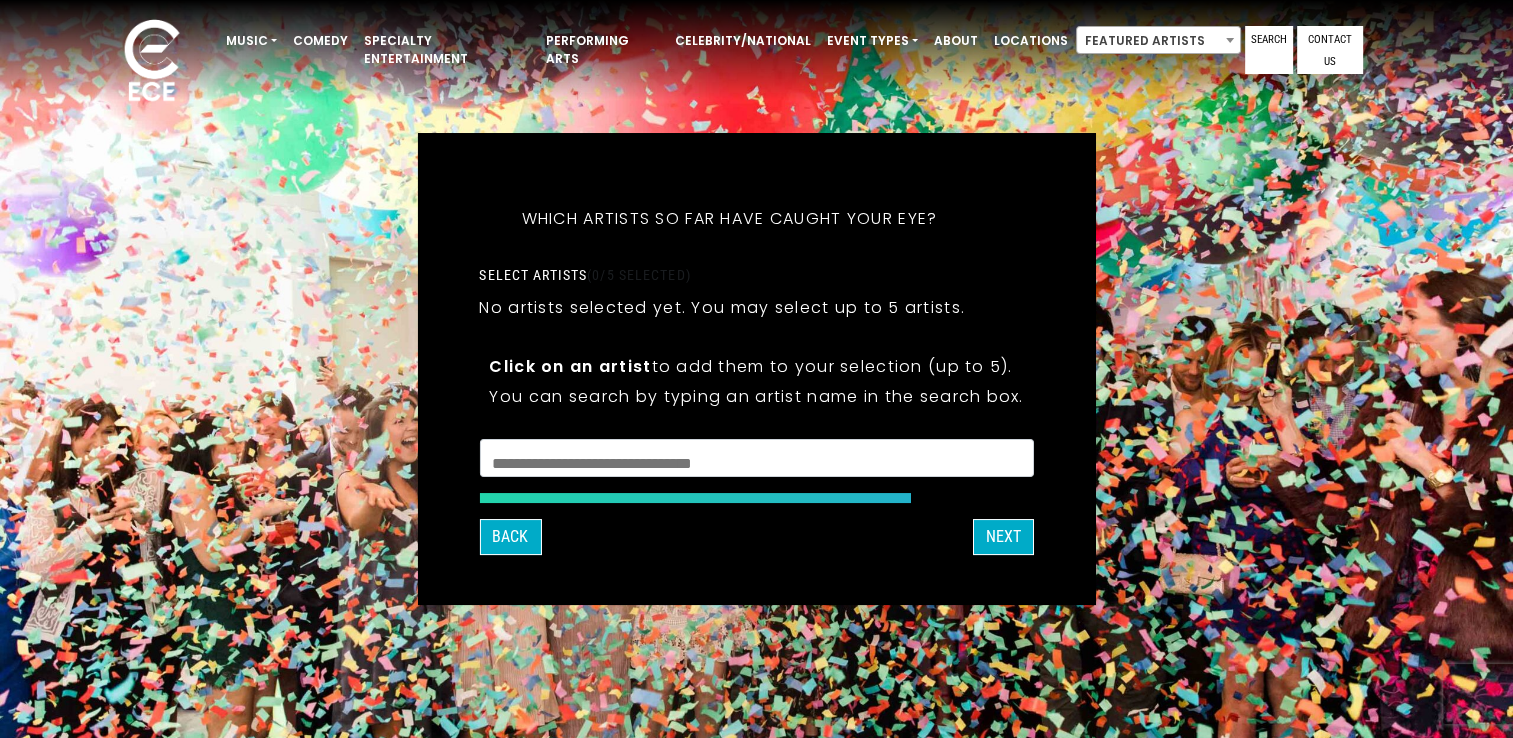 click at bounding box center (756, 461) 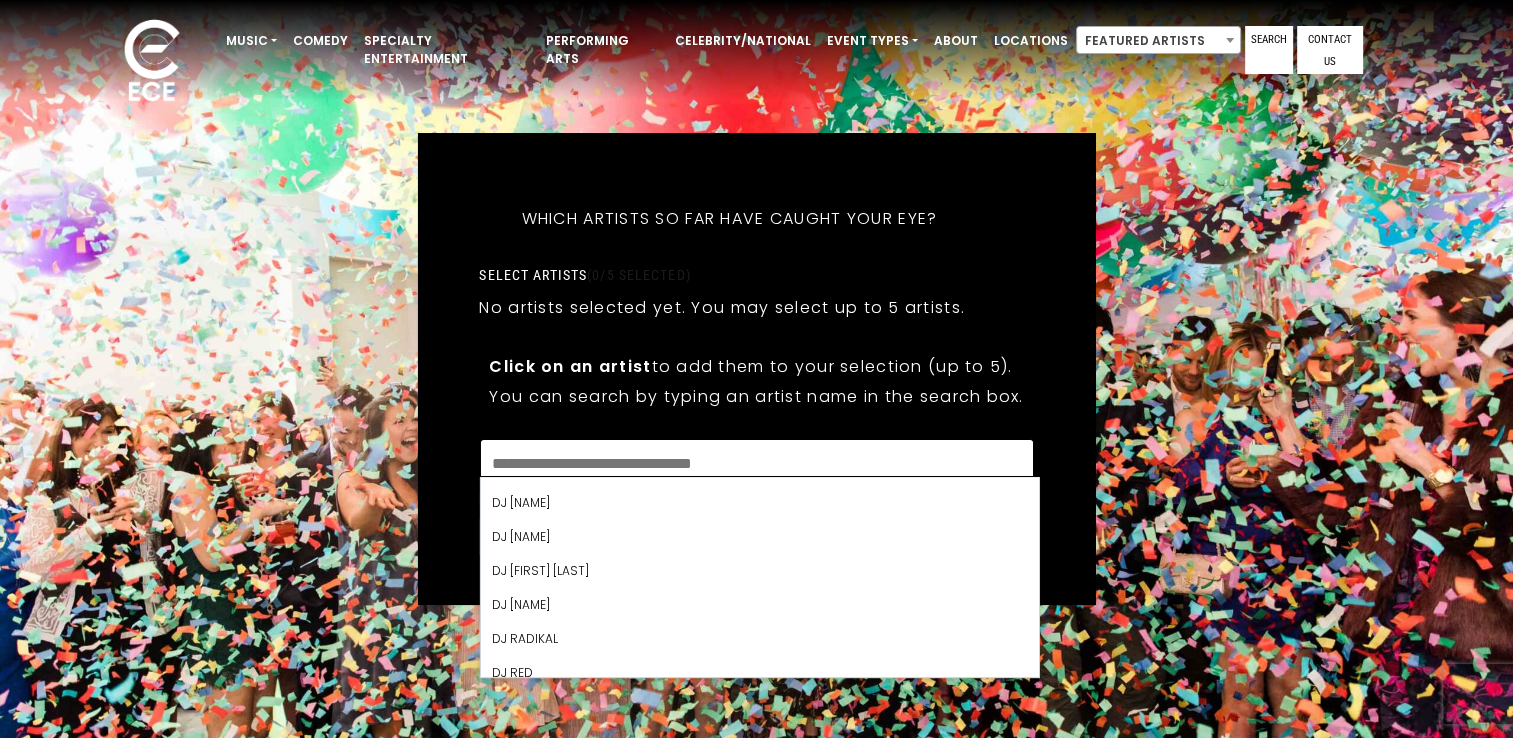 scroll, scrollTop: 7234, scrollLeft: 0, axis: vertical 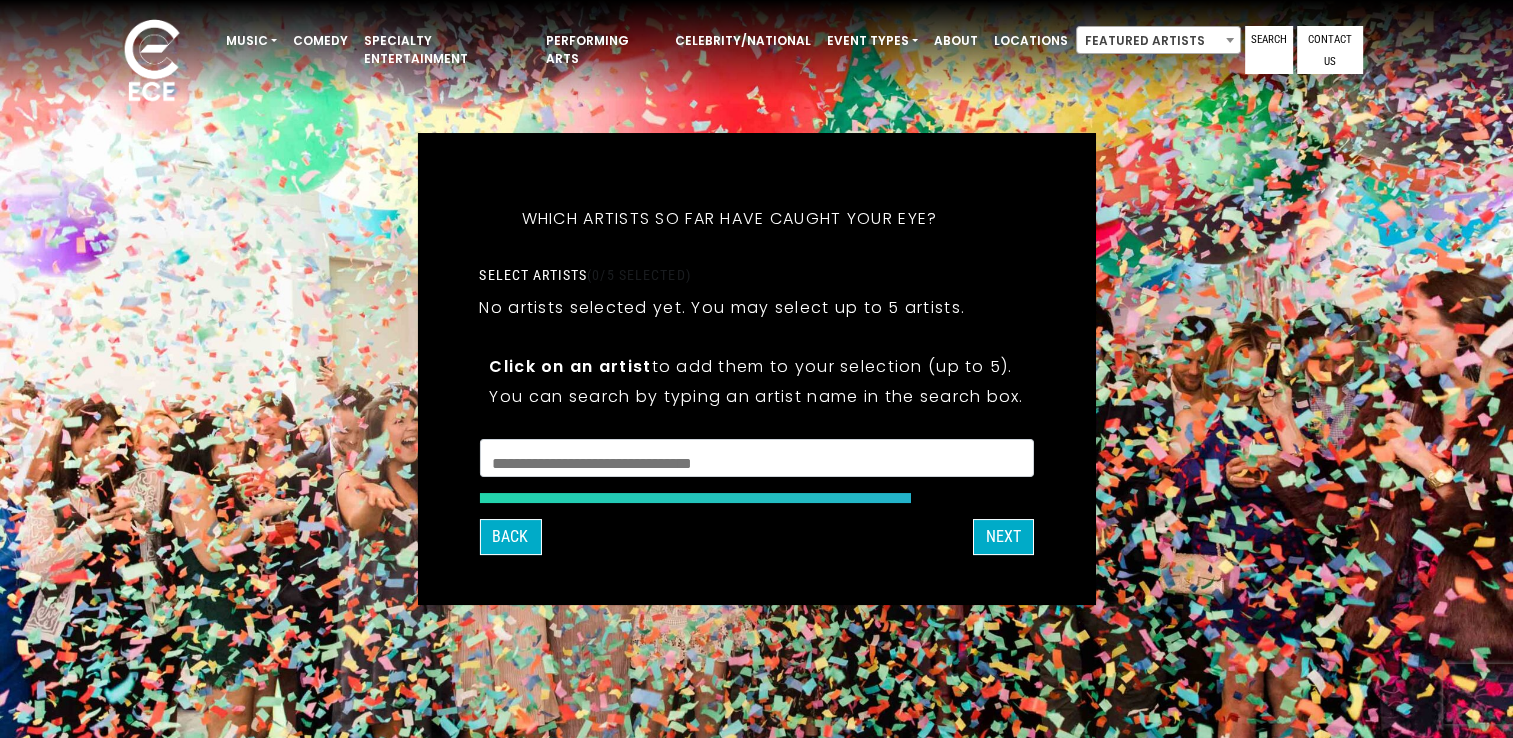 click on "Thanks [FIRST], ! What's your email and the best number to reach you at?" at bounding box center [756, 369] 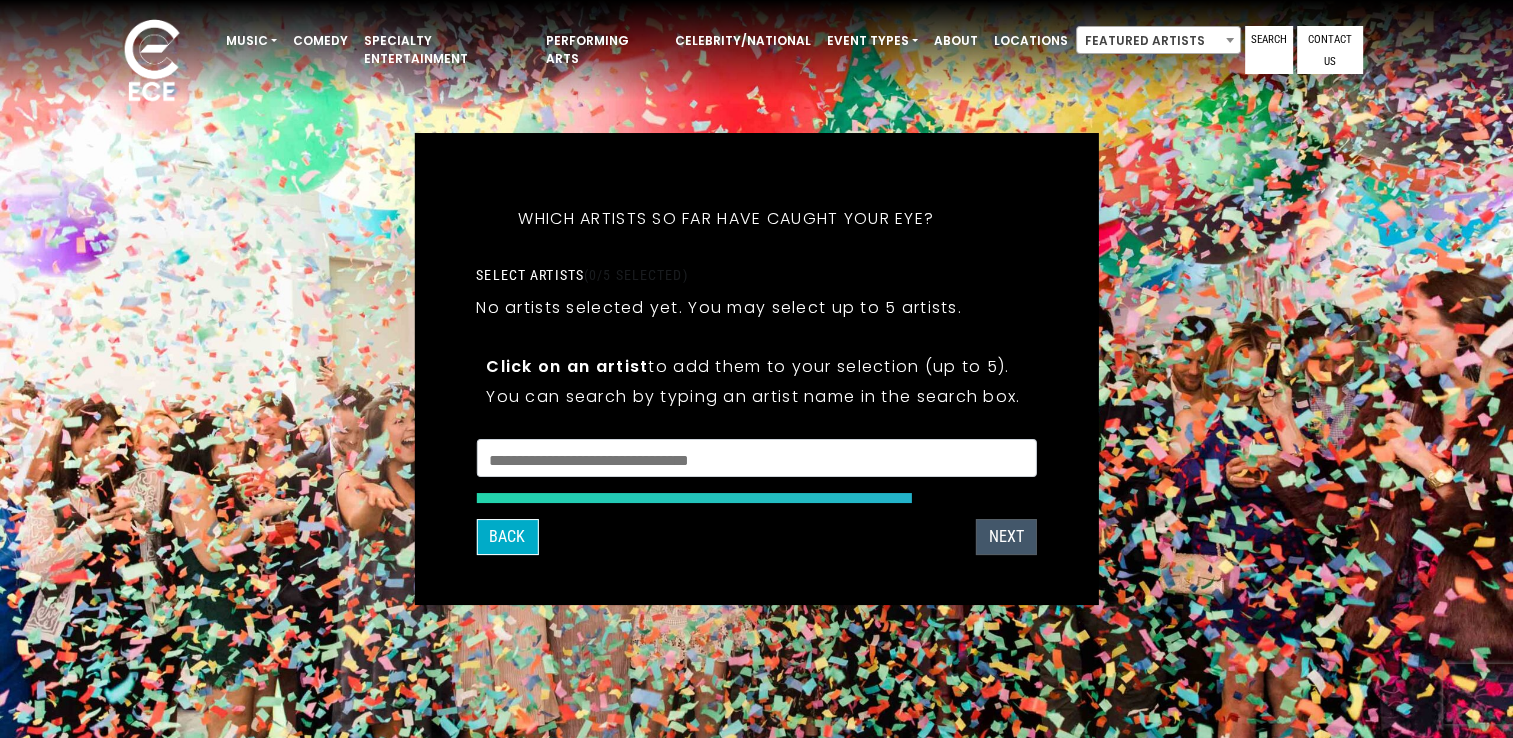 click on "Next" at bounding box center (1006, 537) 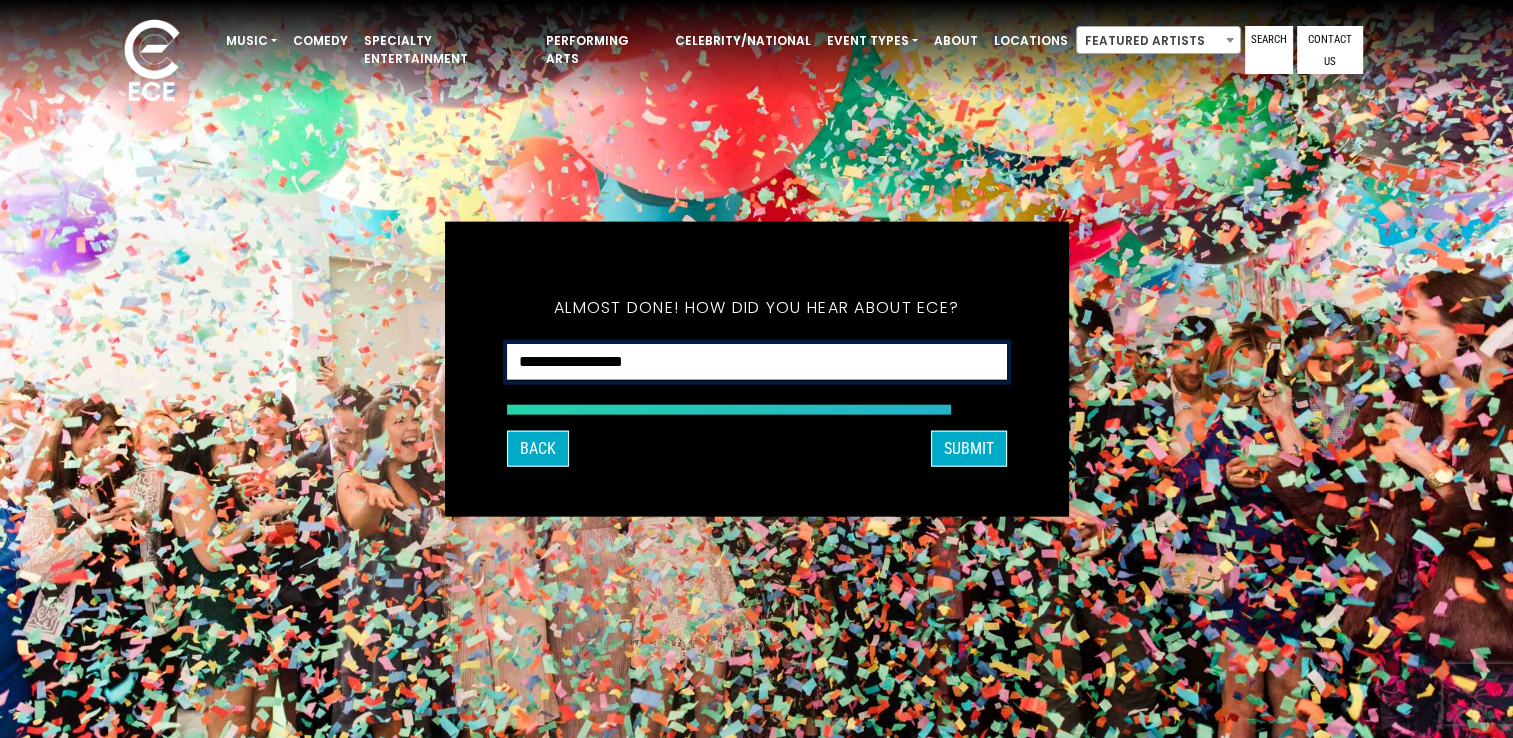 click on "**********" at bounding box center (757, 362) 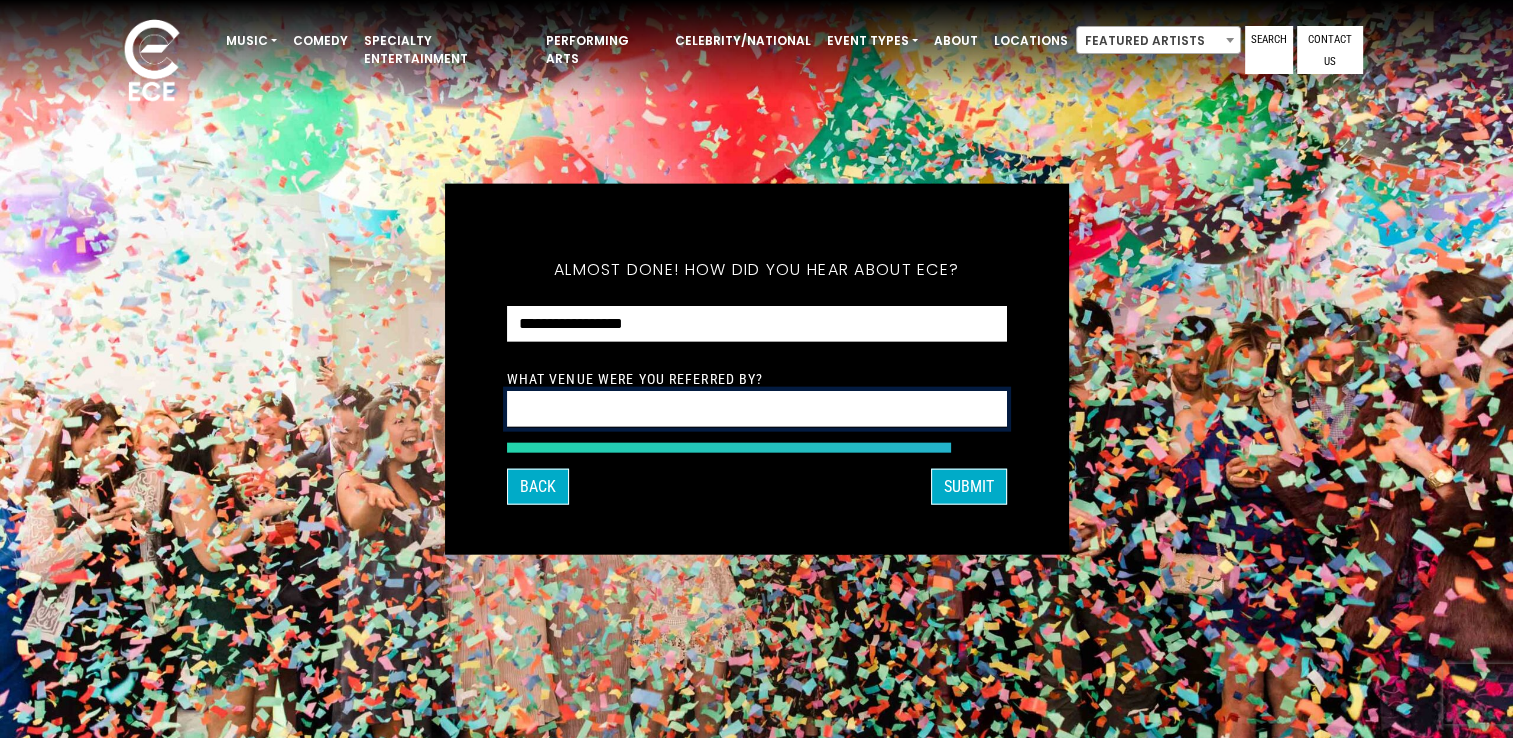 click at bounding box center [757, 408] 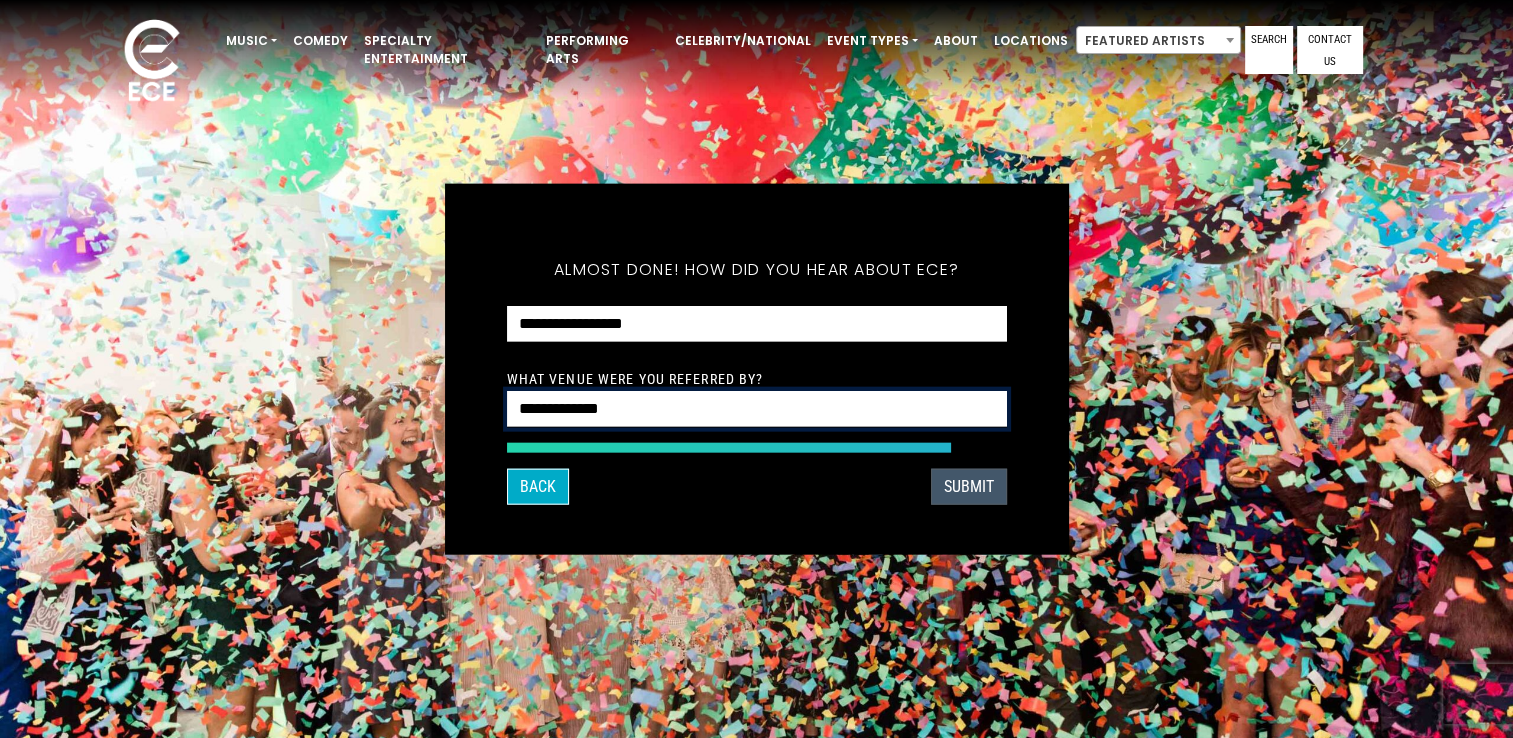 type on "**********" 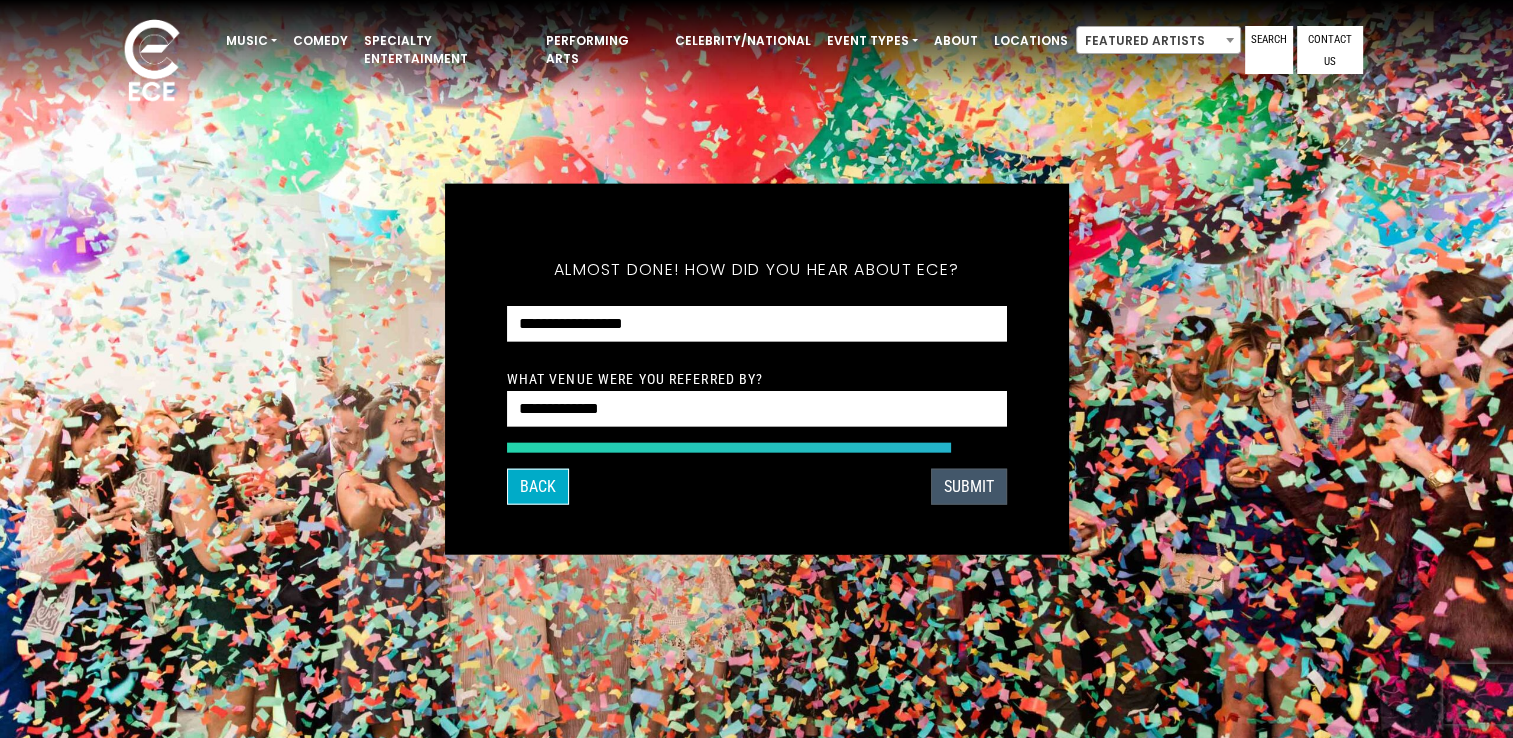 click on "SUBMIT" at bounding box center (969, 486) 